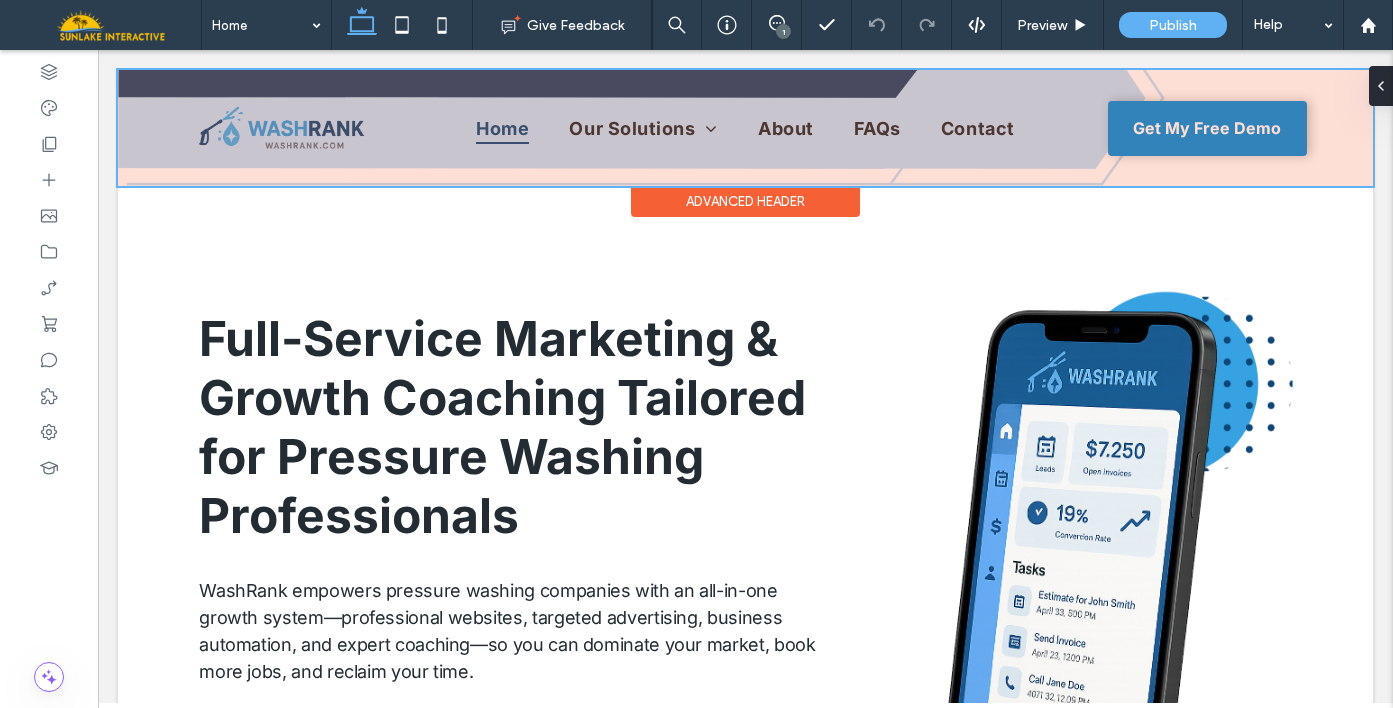 scroll, scrollTop: 0, scrollLeft: 0, axis: both 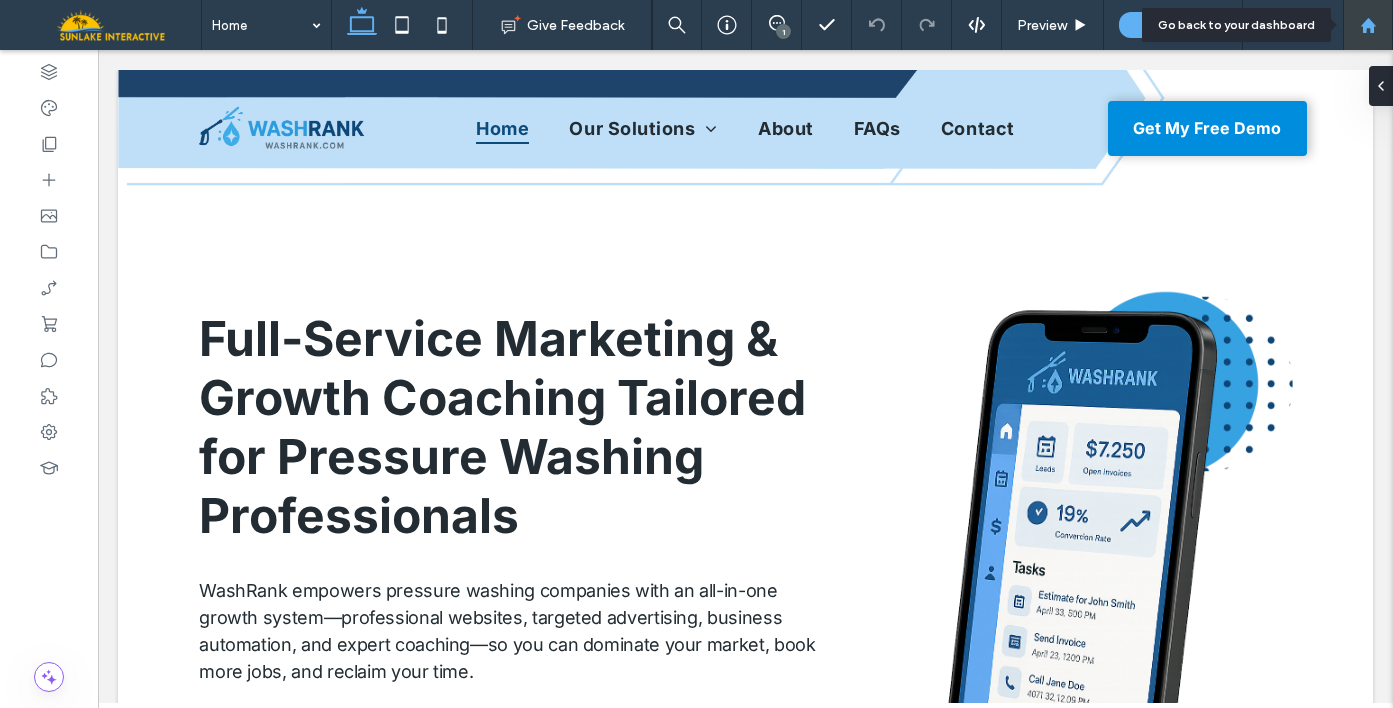 click 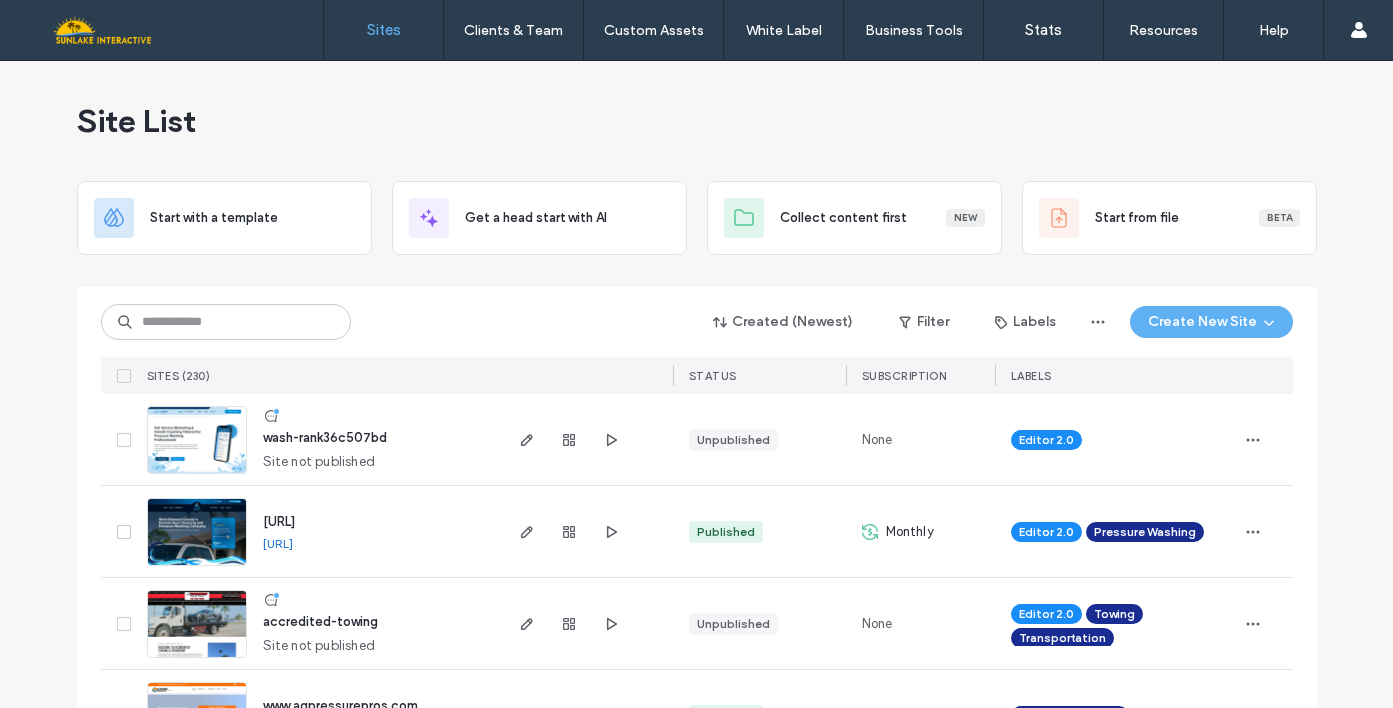 scroll, scrollTop: 0, scrollLeft: 0, axis: both 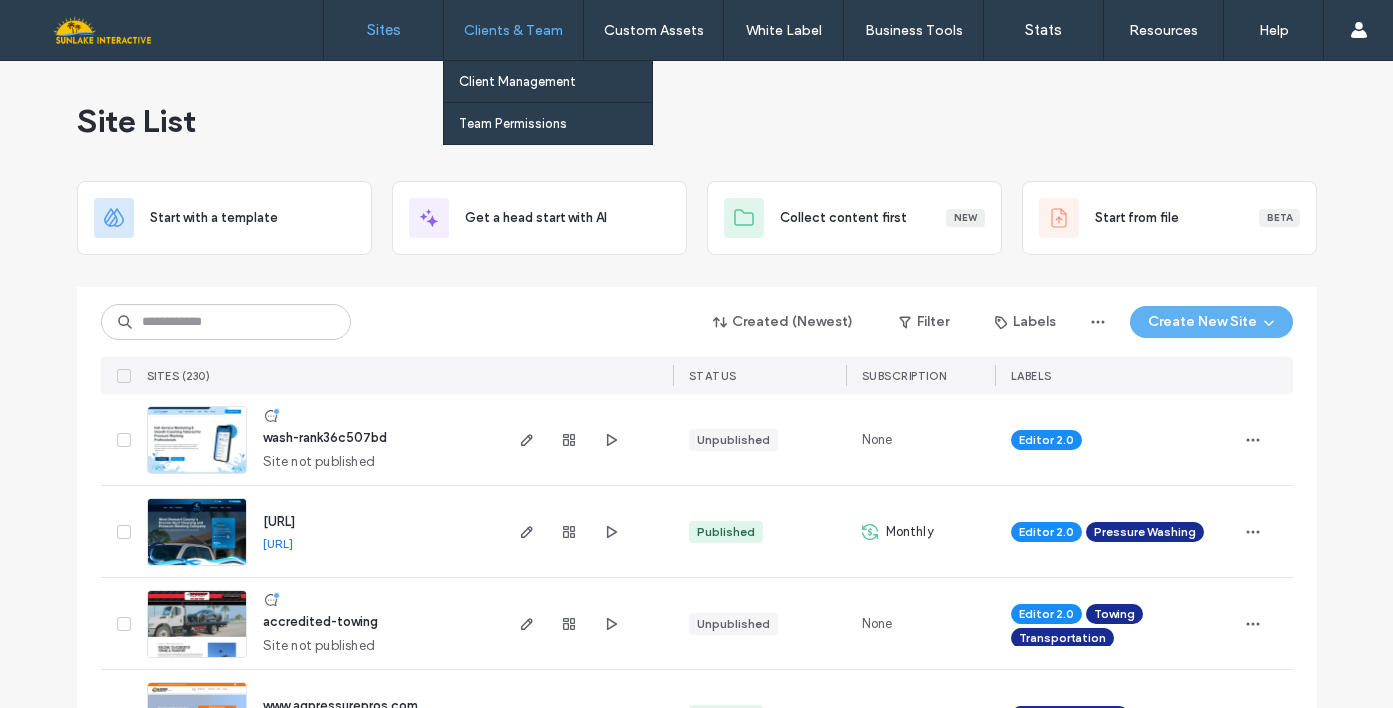 click on "Clients & Team" at bounding box center (513, 30) 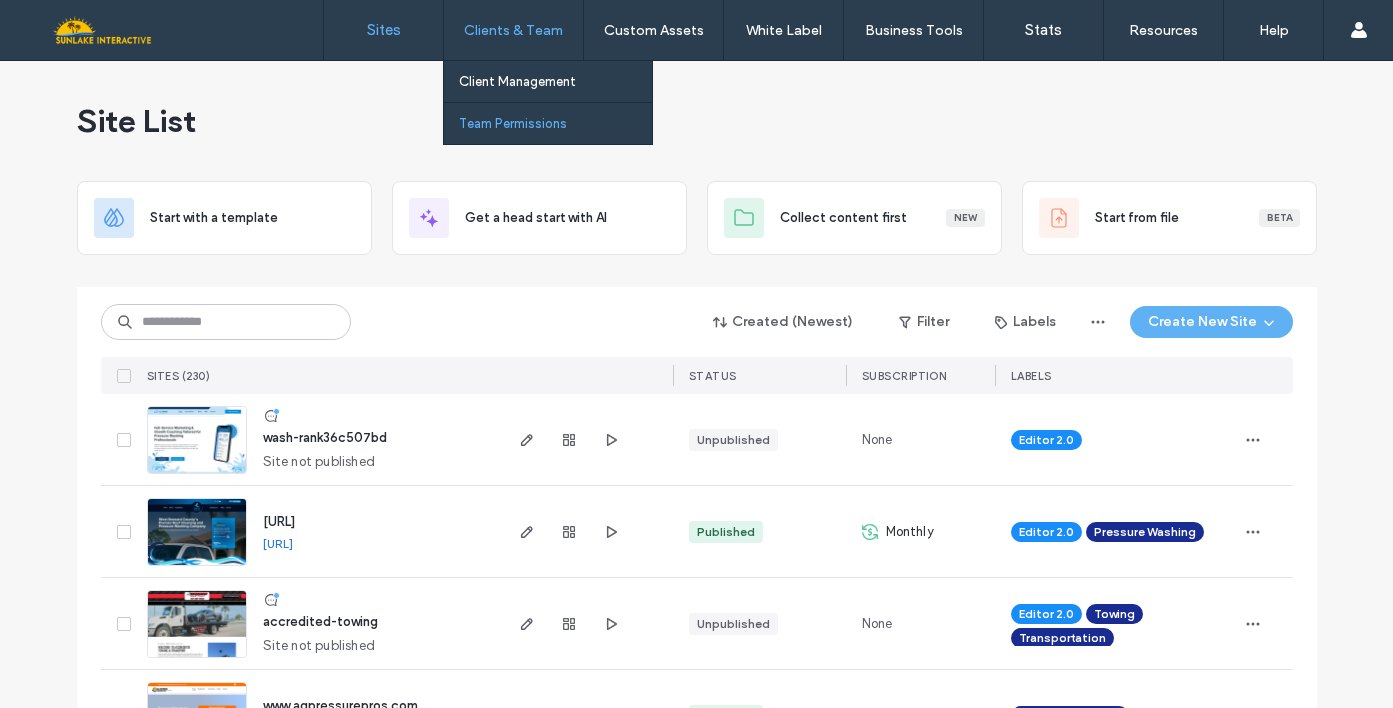 click on "Team Permissions" at bounding box center [513, 123] 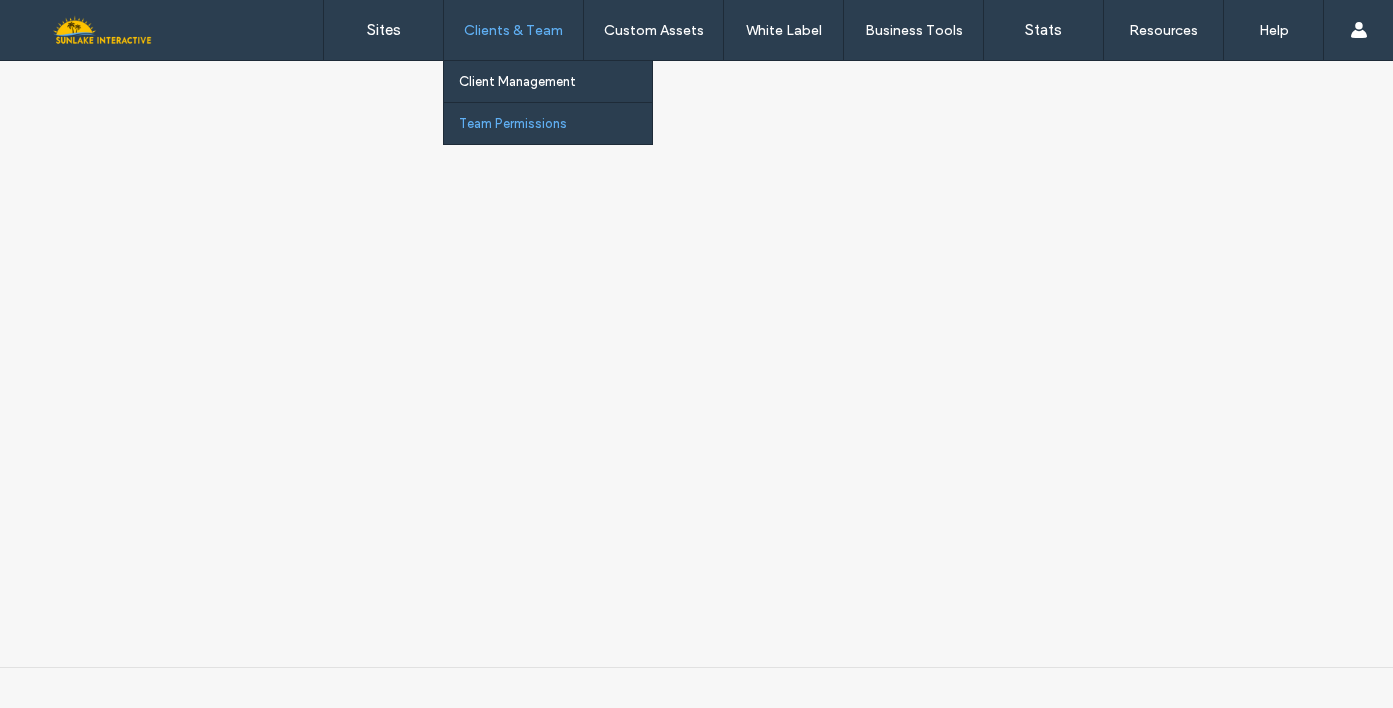 scroll, scrollTop: 0, scrollLeft: 0, axis: both 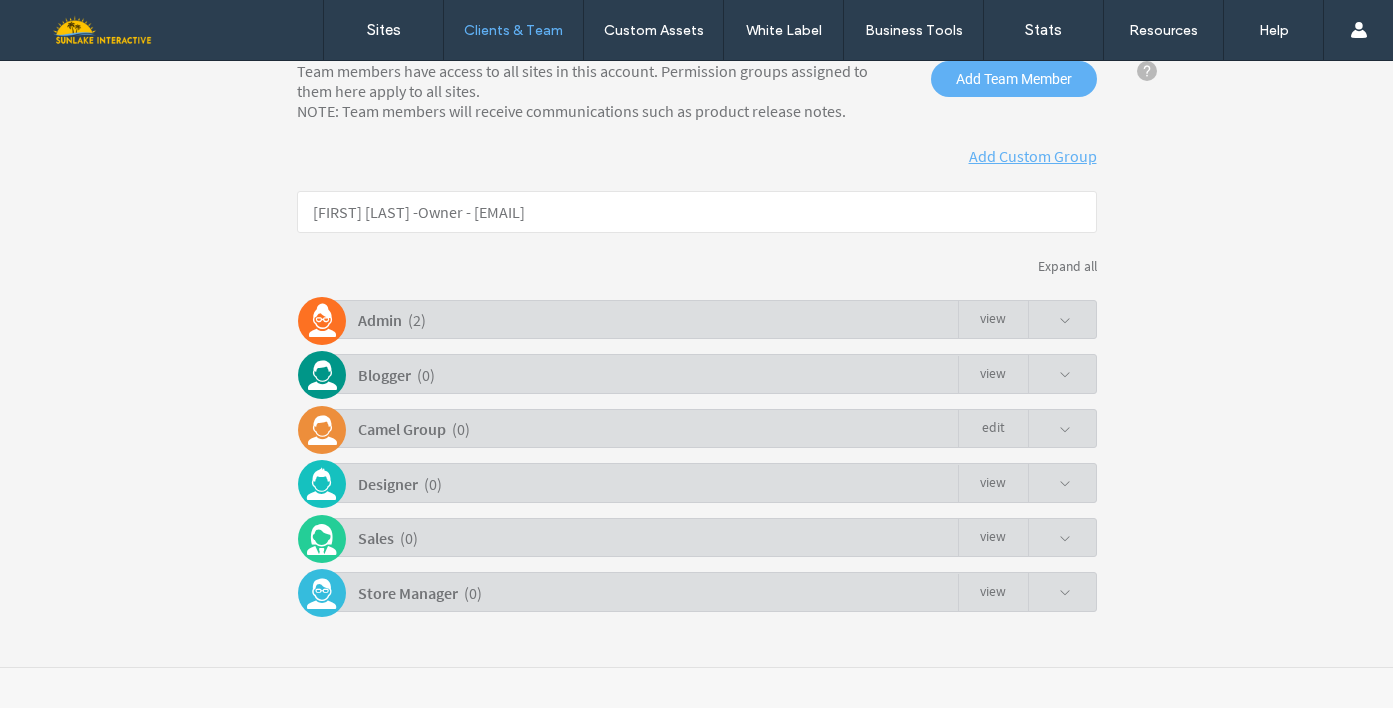 click on "view" 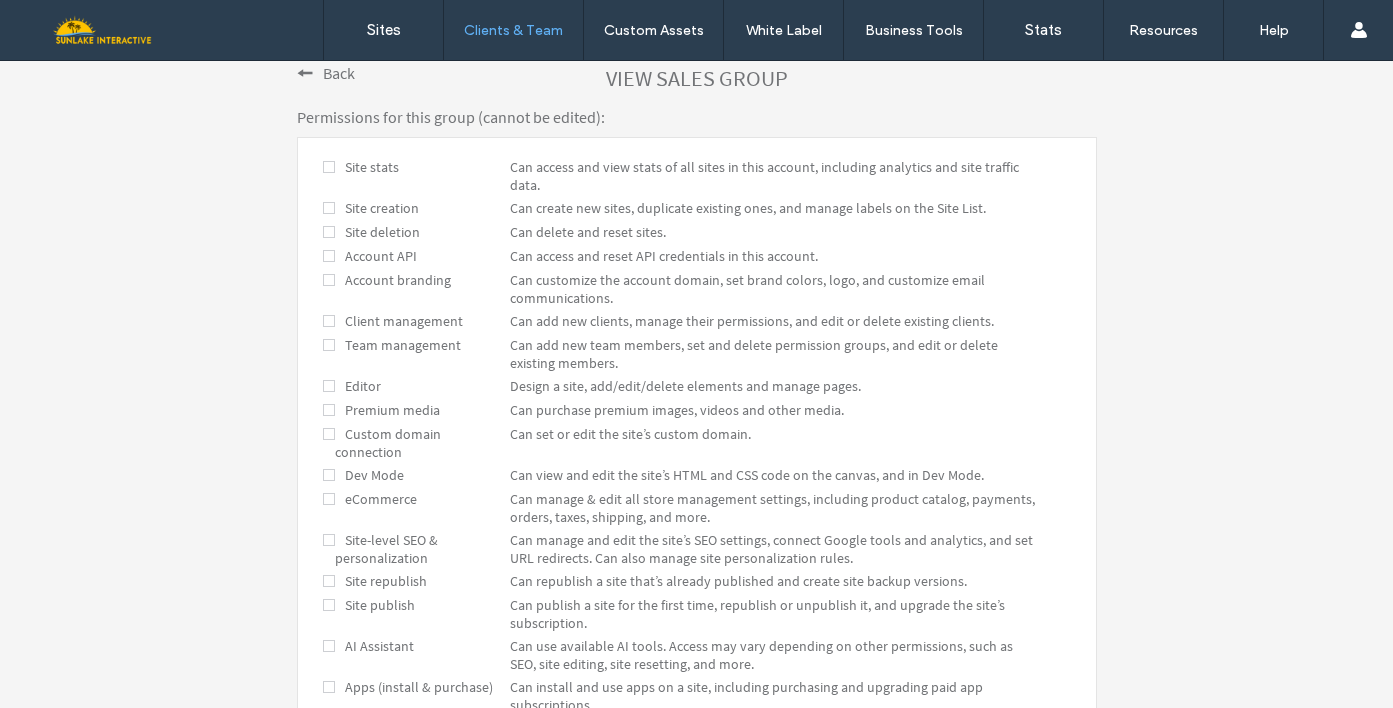 click at bounding box center (329, 167) 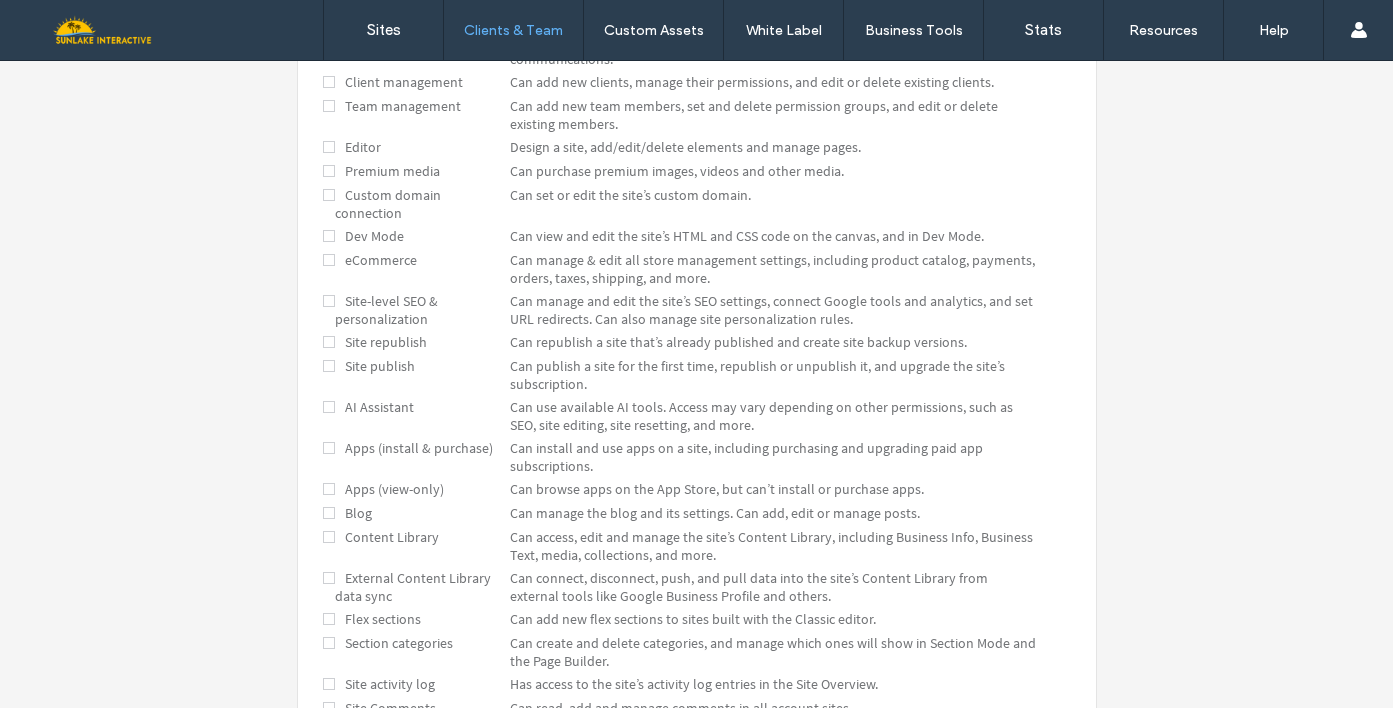 scroll, scrollTop: 0, scrollLeft: 0, axis: both 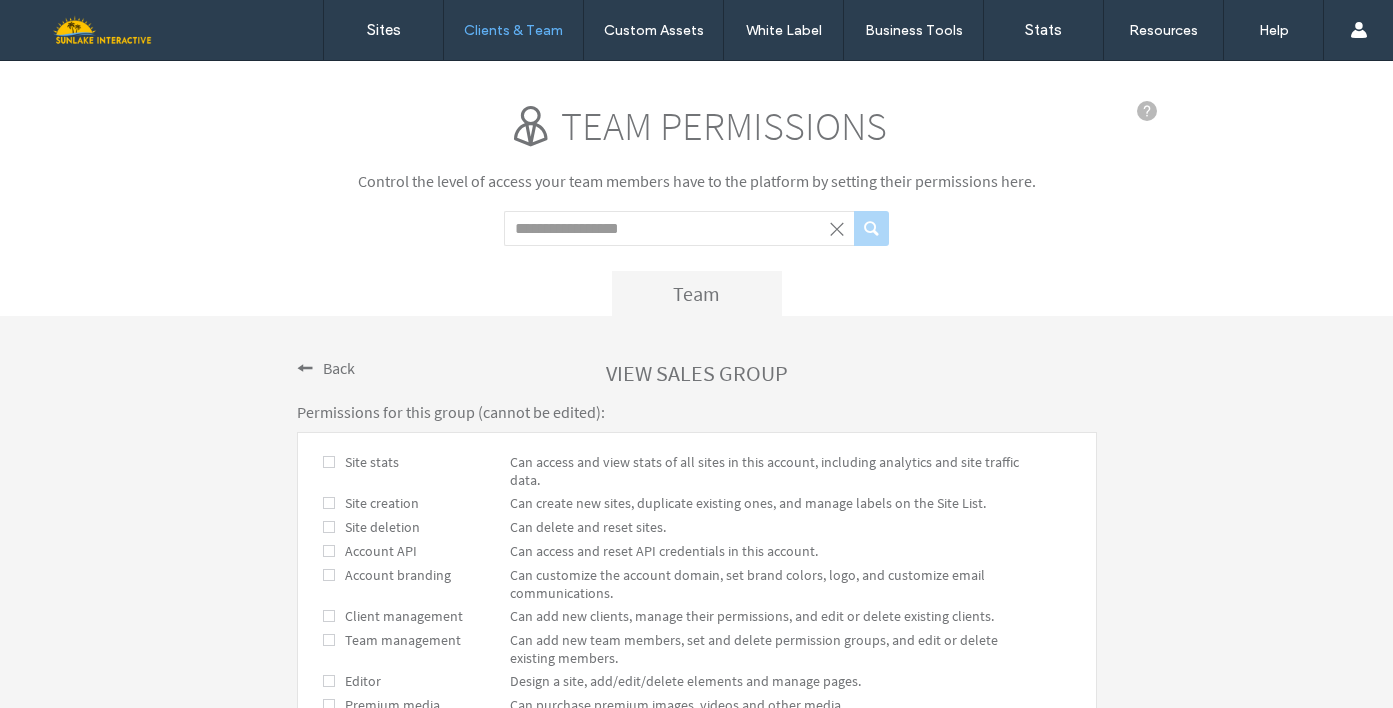 click at bounding box center [305, 368] 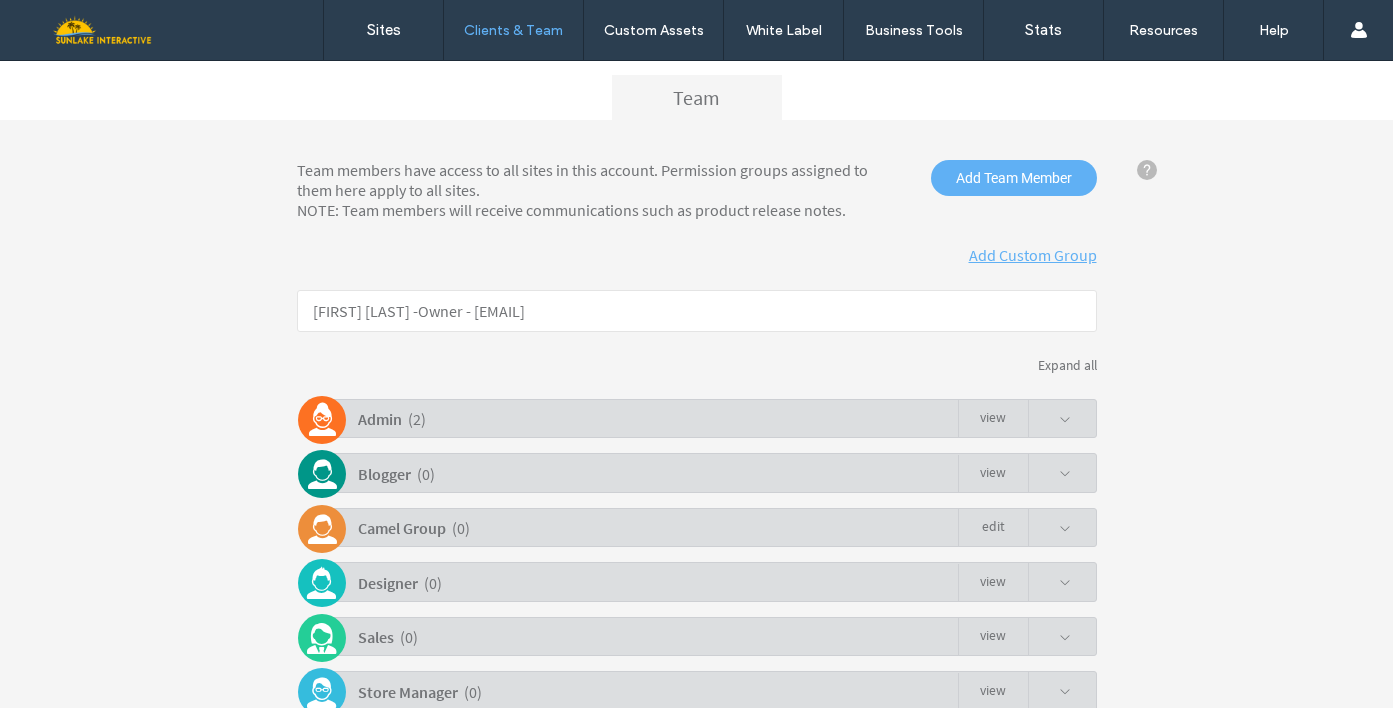 scroll, scrollTop: 295, scrollLeft: 0, axis: vertical 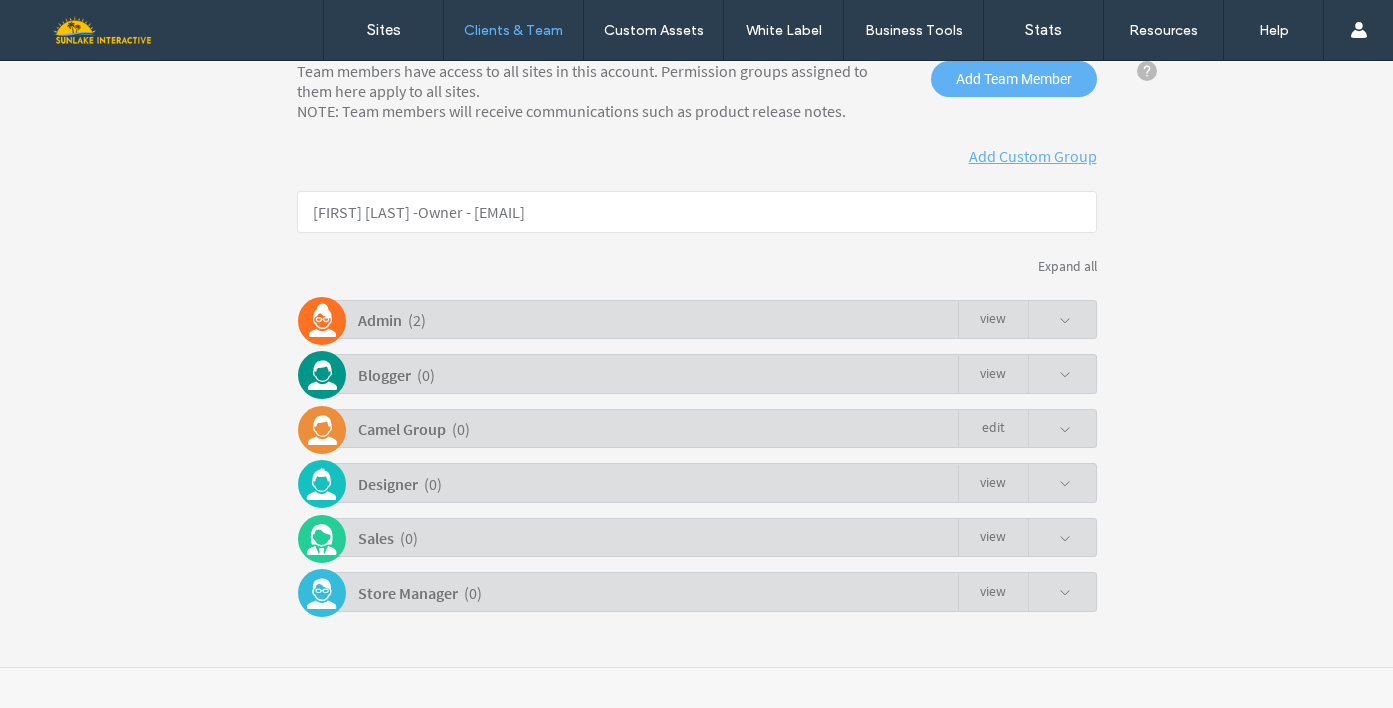 click on "Sales    ( 0 )
view" at bounding box center [702, 537] 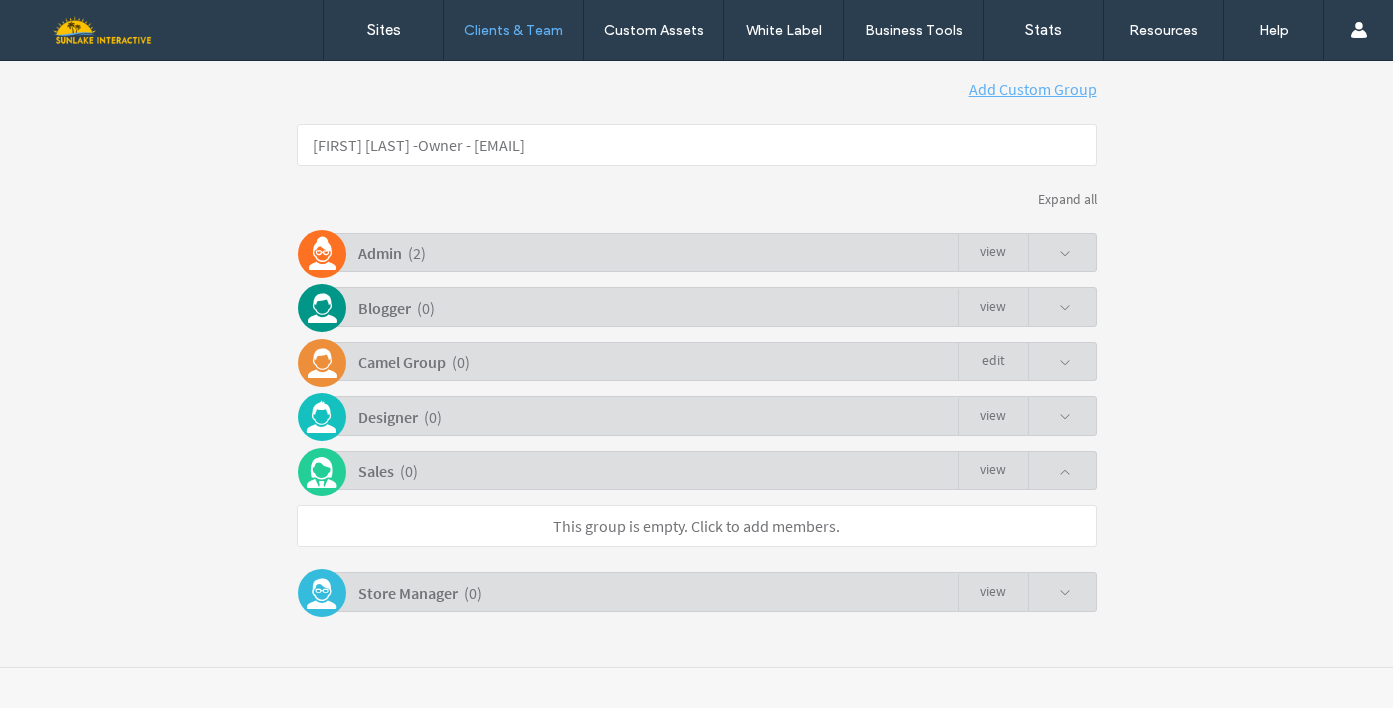 scroll, scrollTop: 220, scrollLeft: 0, axis: vertical 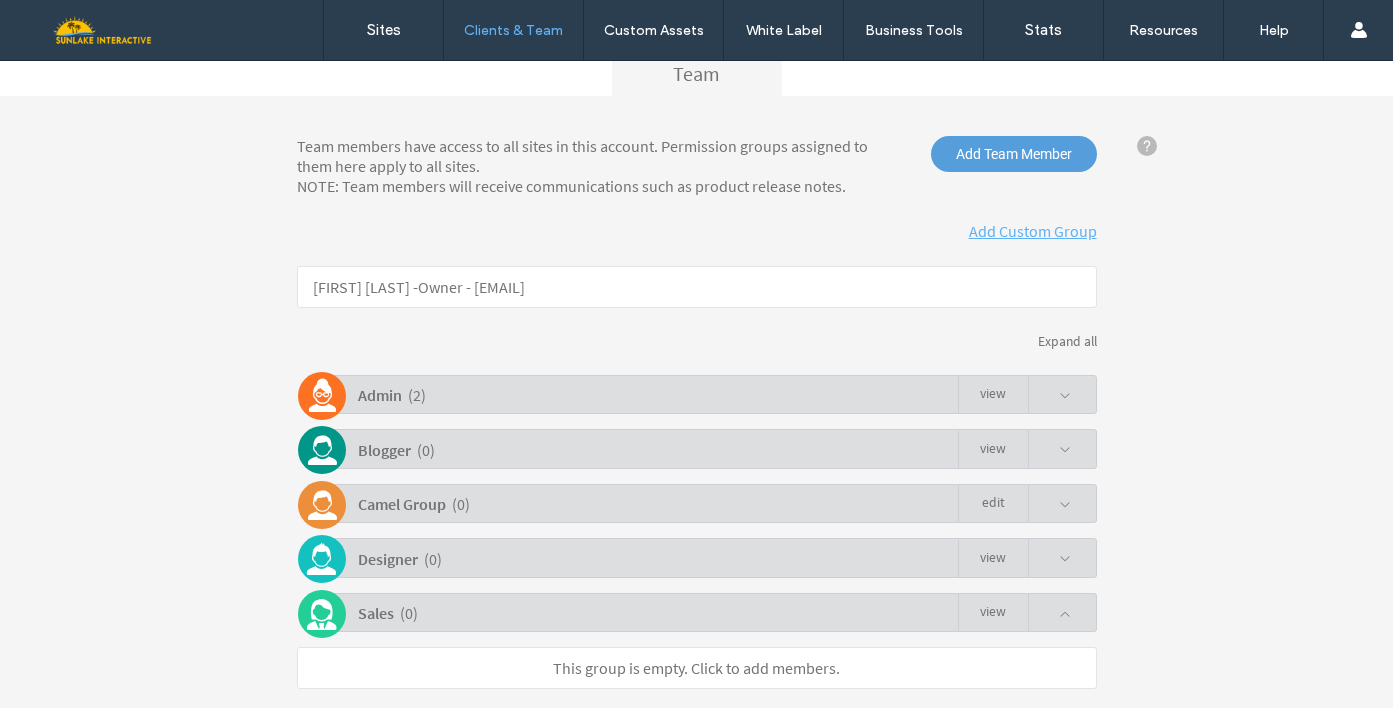 click on "Add Team Member" at bounding box center [1014, 154] 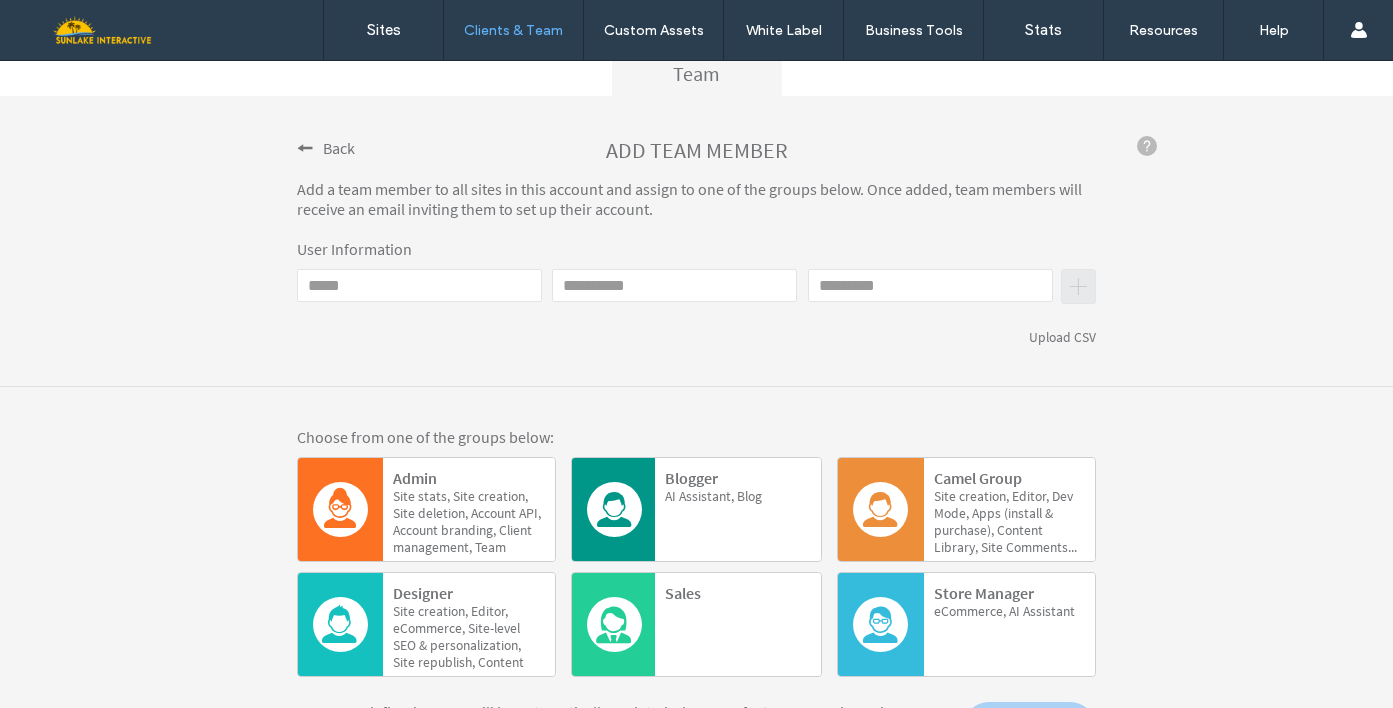 scroll, scrollTop: 348, scrollLeft: 0, axis: vertical 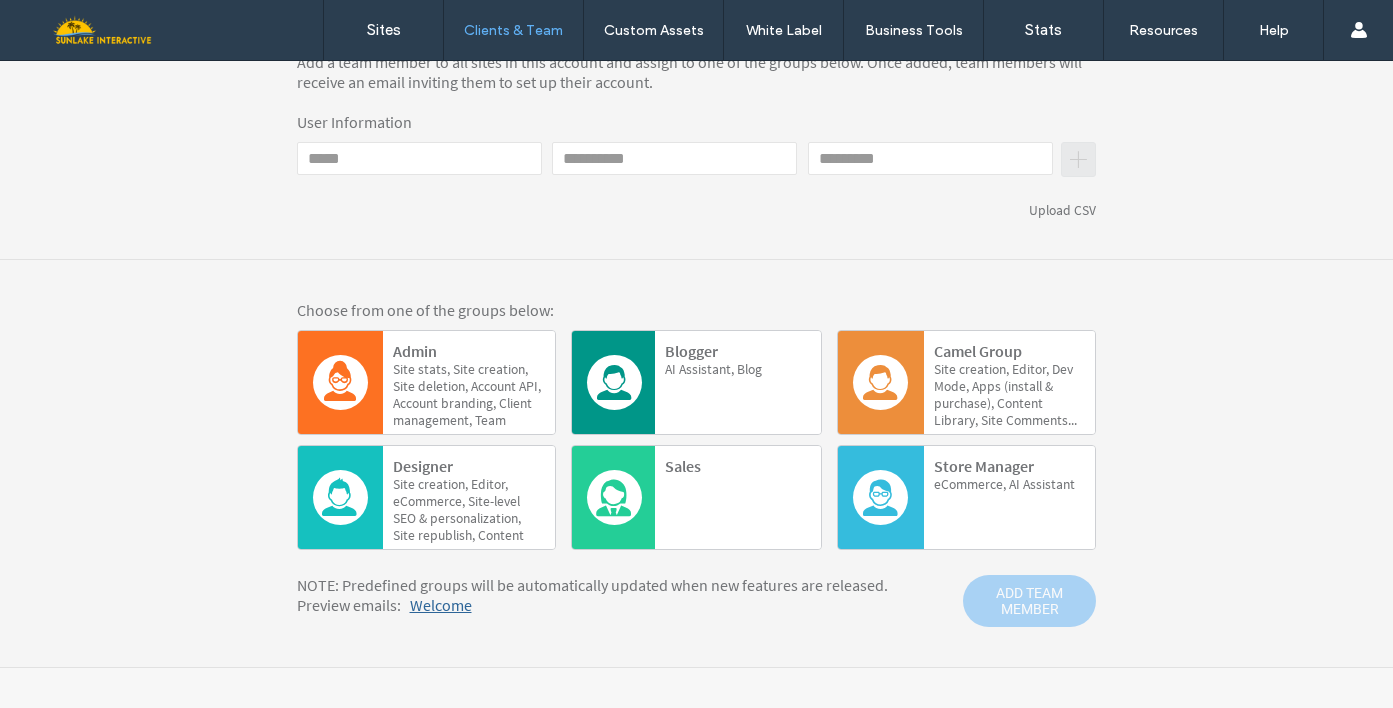click 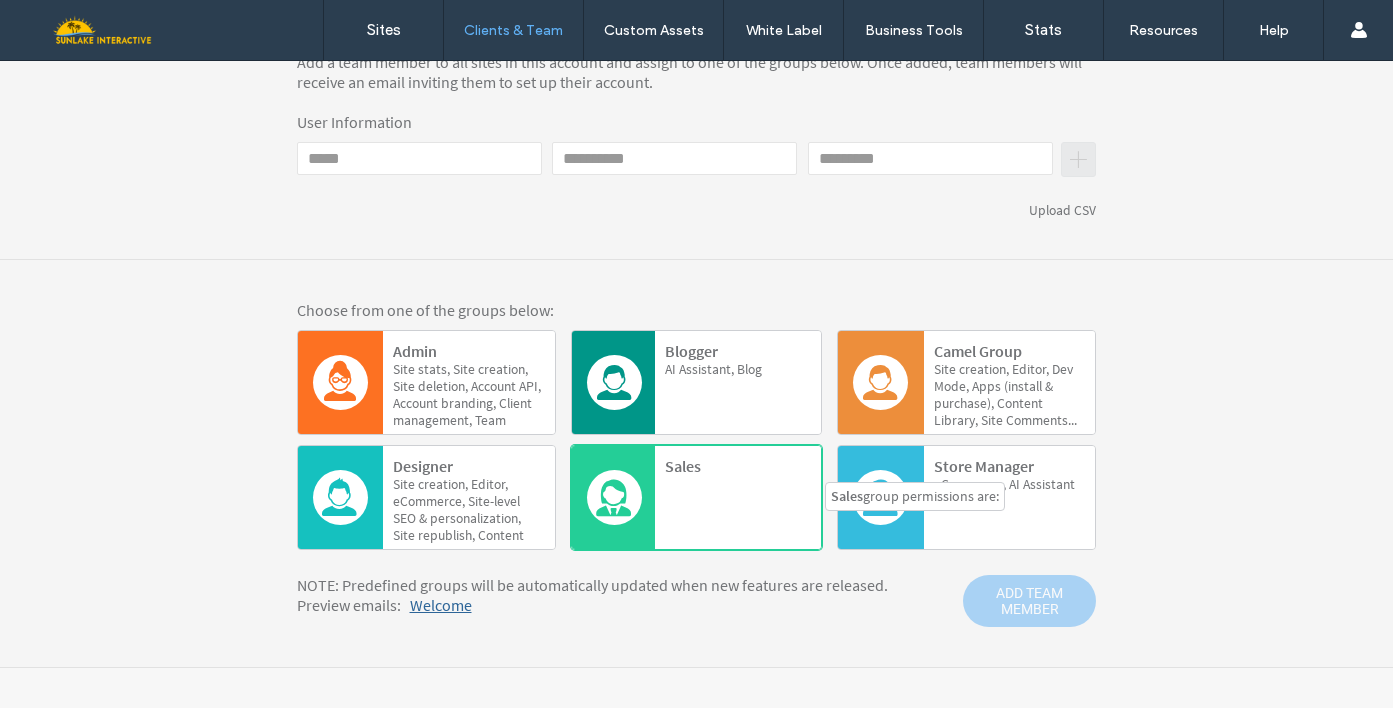 click 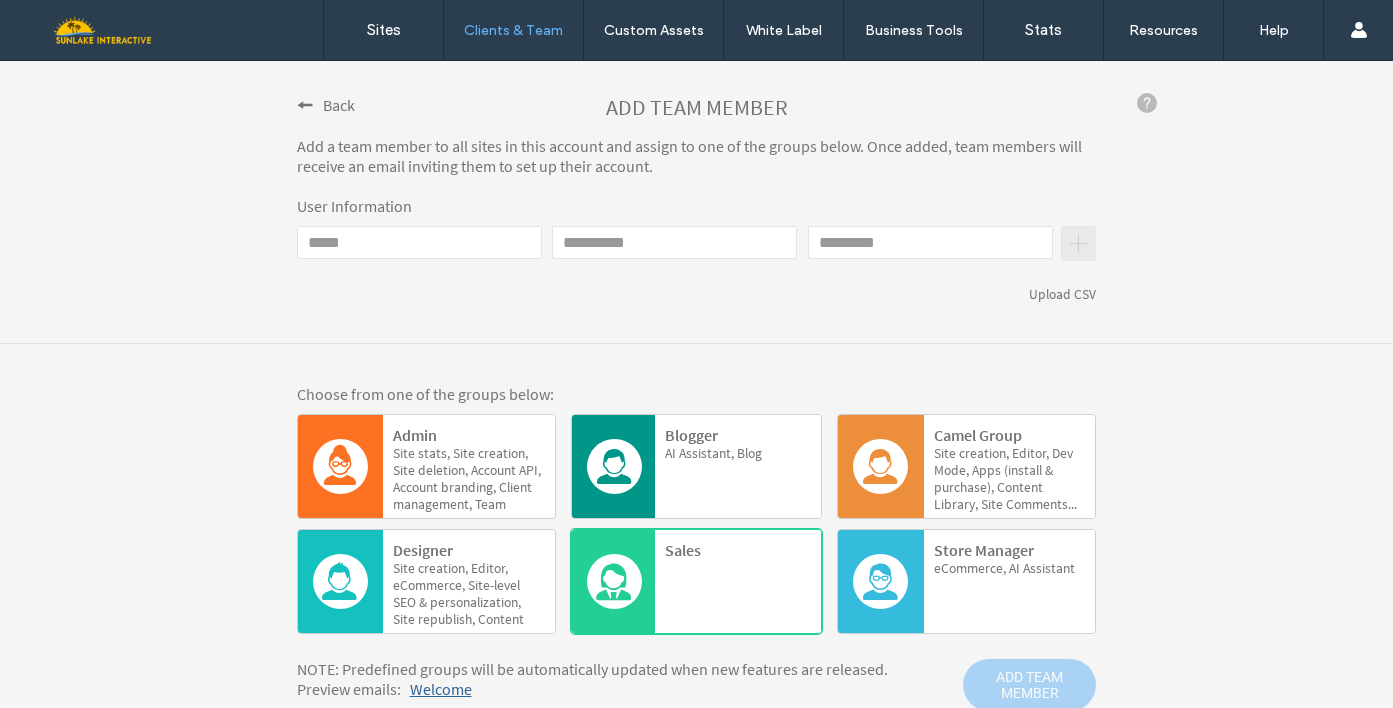 scroll, scrollTop: 221, scrollLeft: 0, axis: vertical 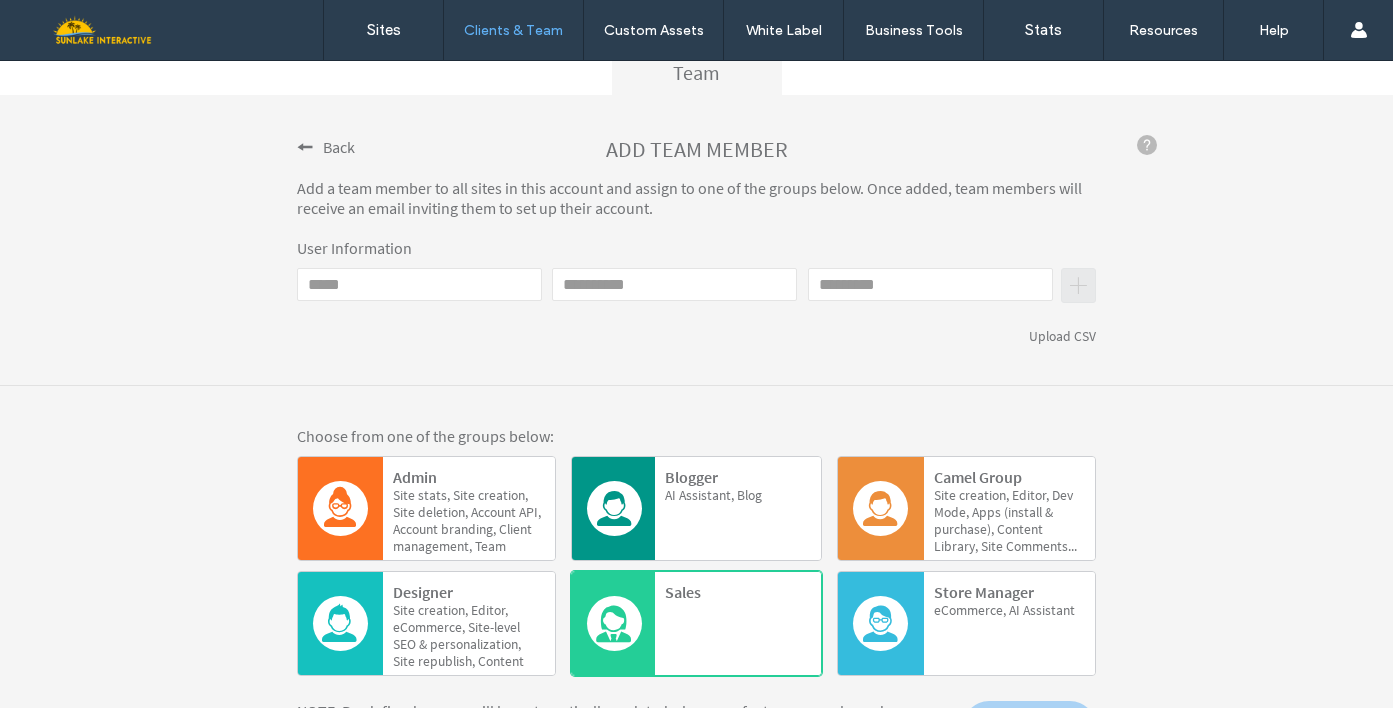 click on "Email" 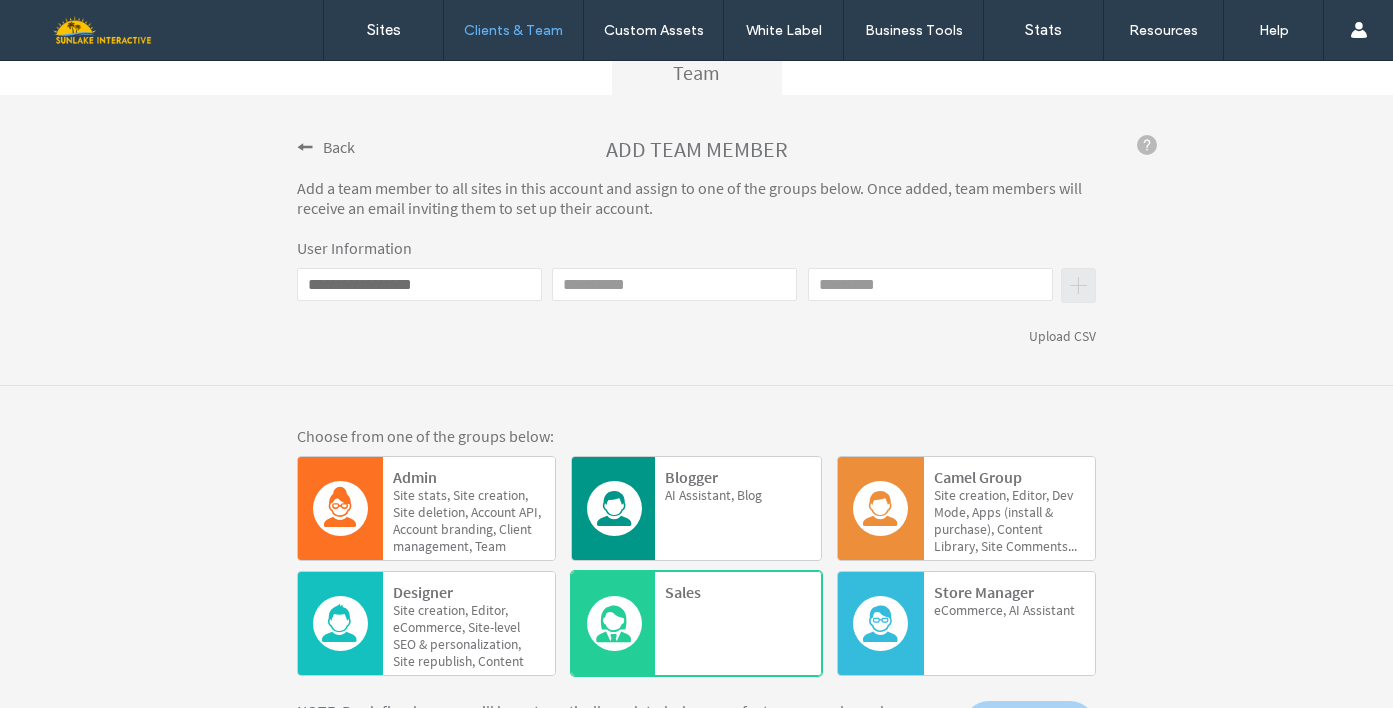 type on "**********" 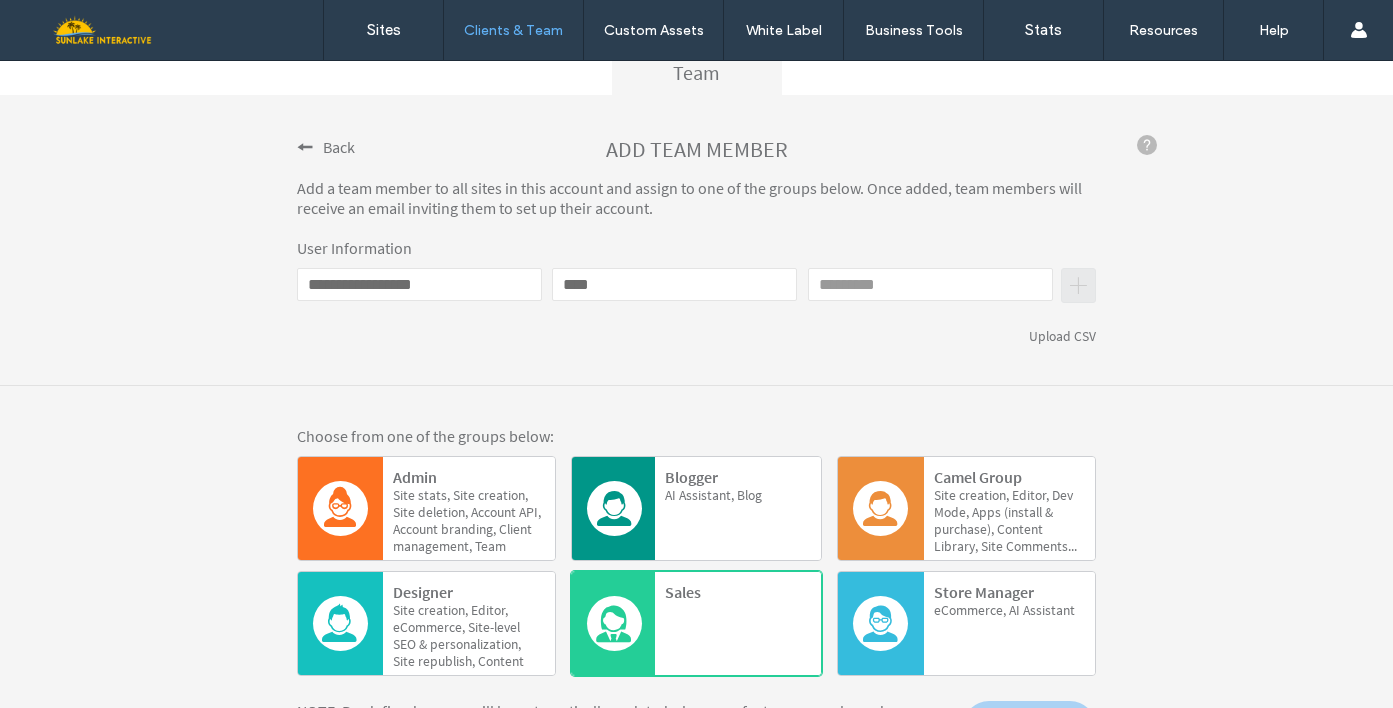 type on "****" 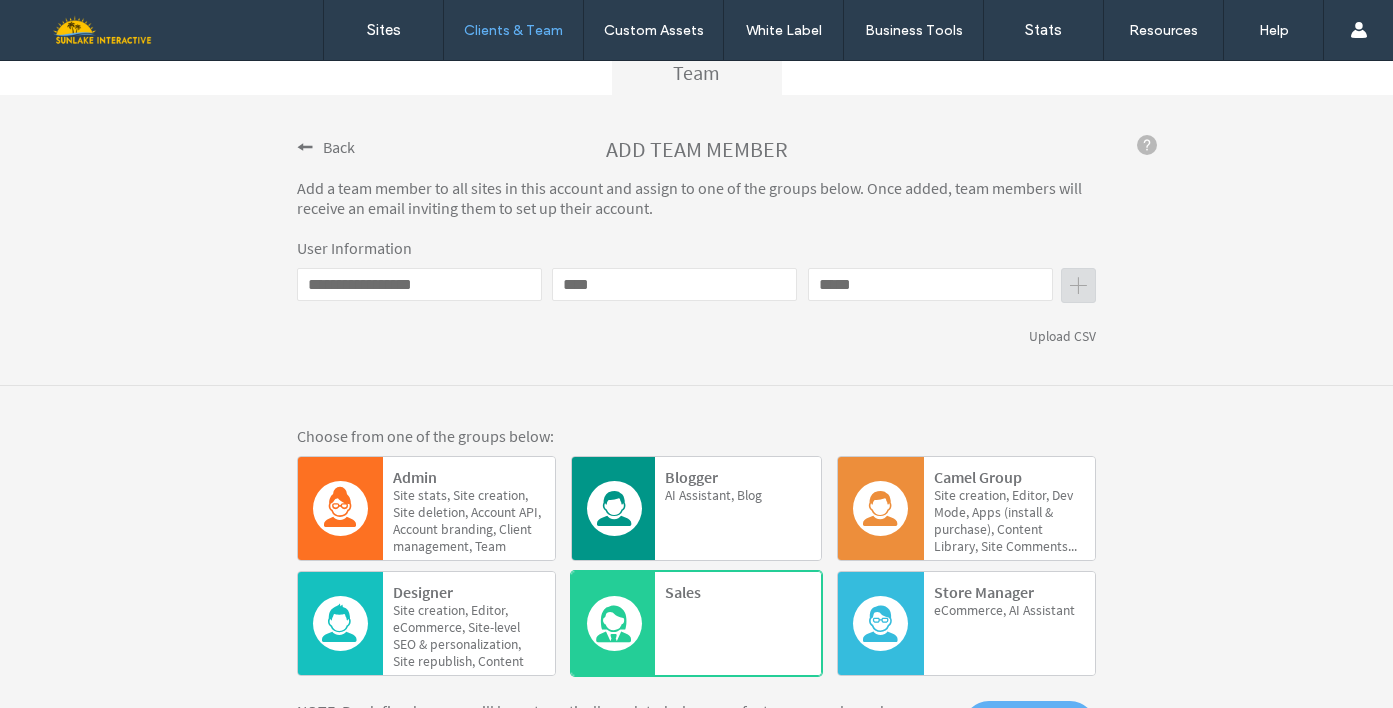 type on "*****" 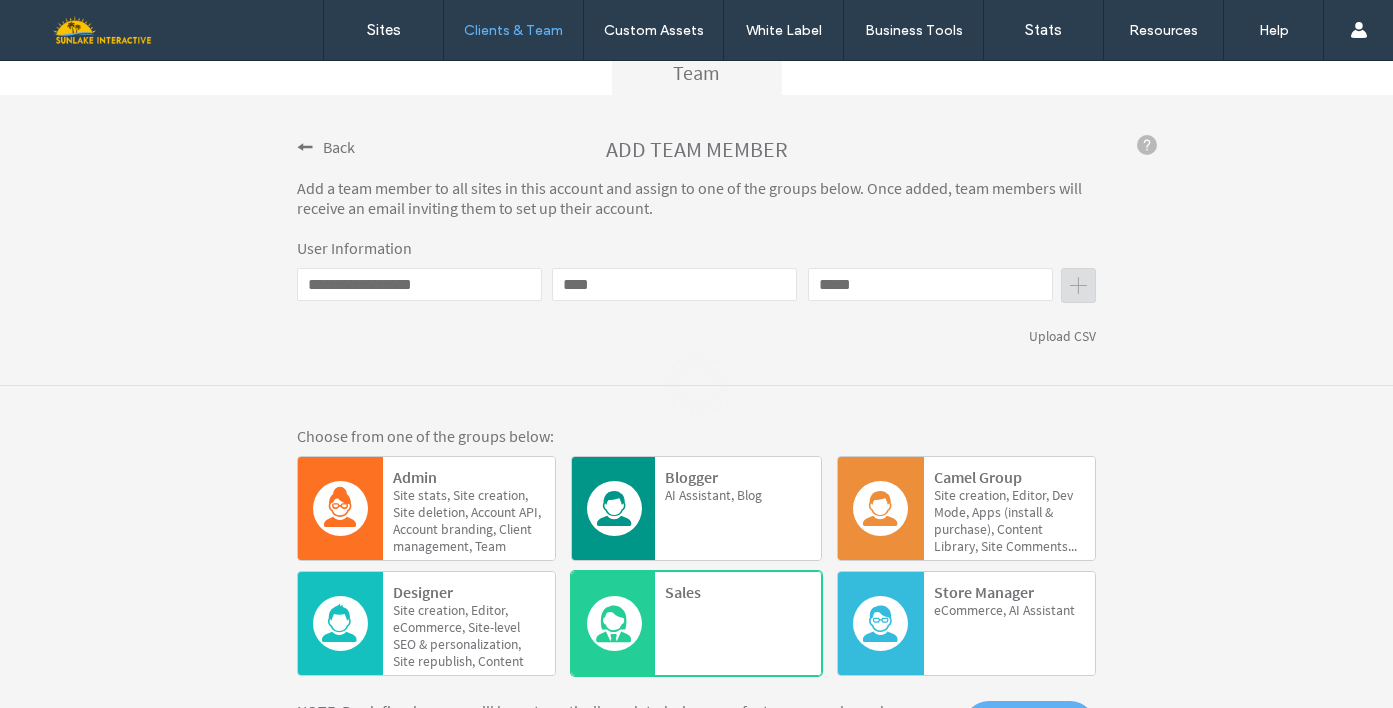type 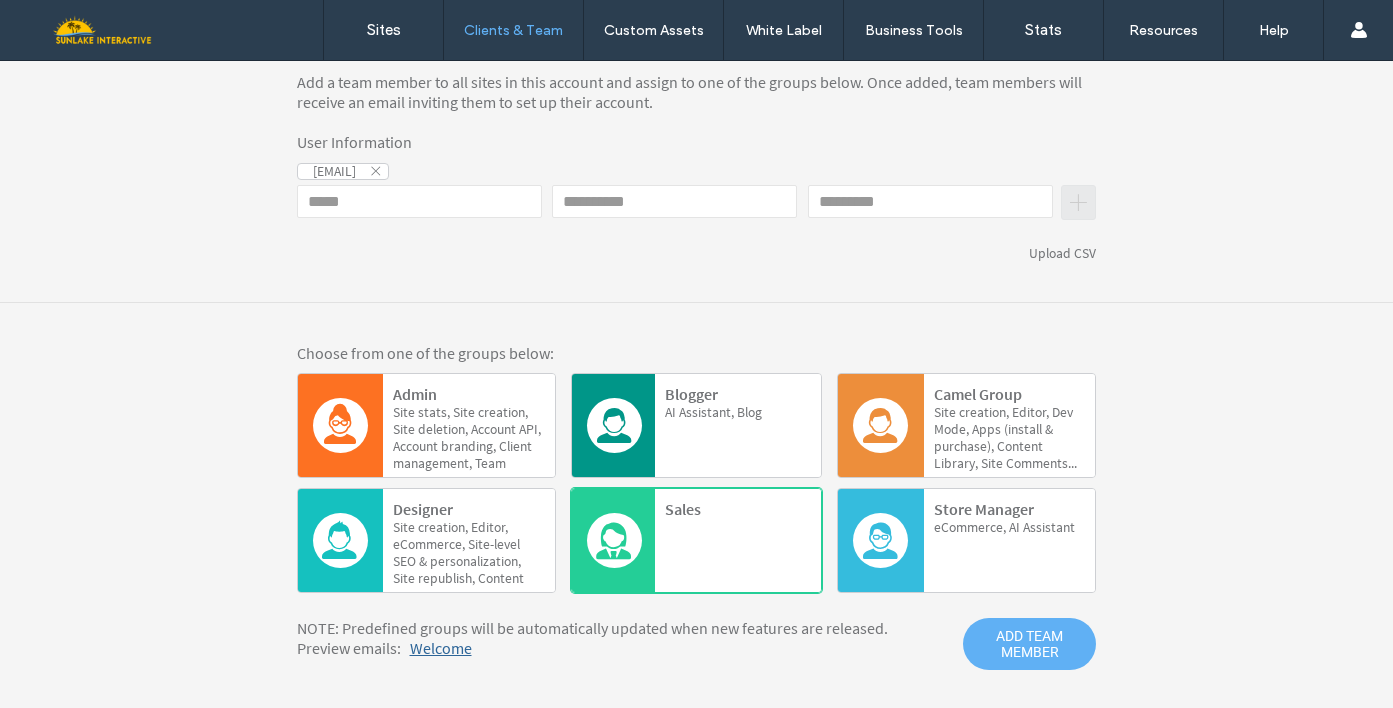 scroll, scrollTop: 371, scrollLeft: 0, axis: vertical 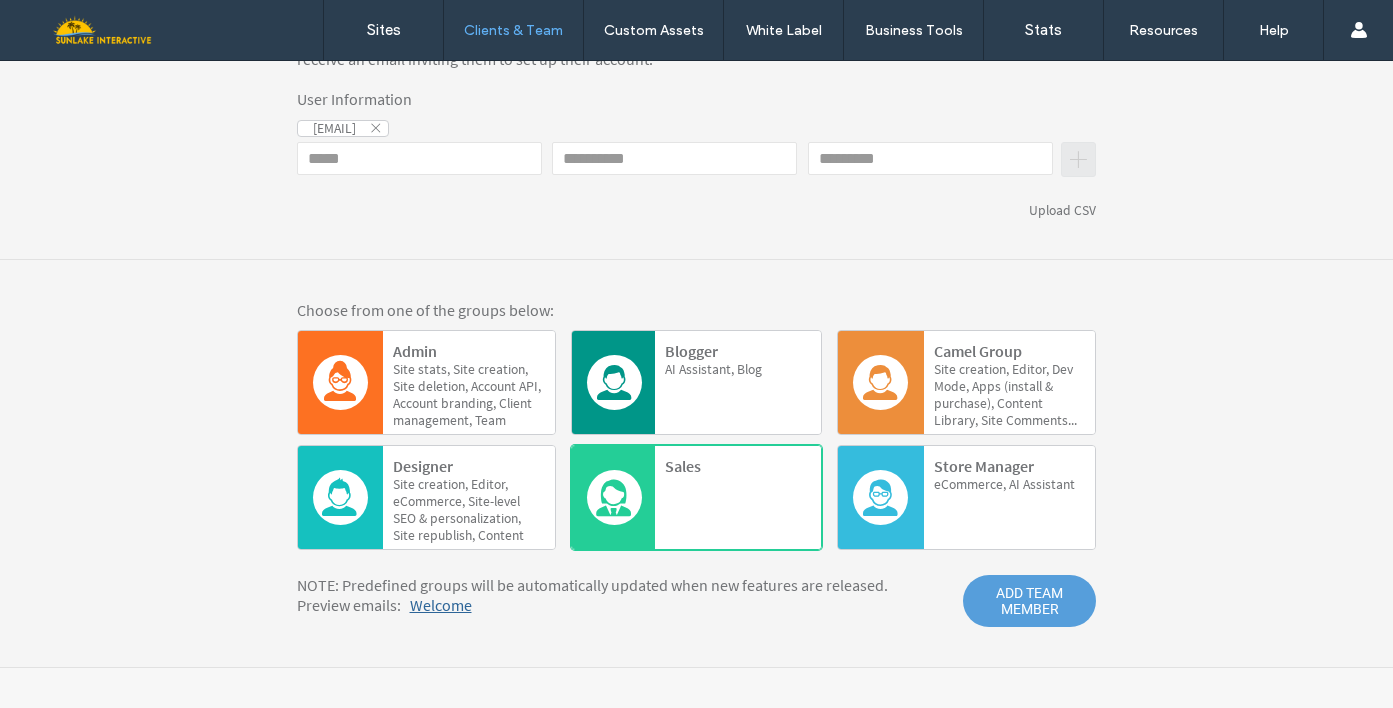 click on "ADD TEAM MEMBER" at bounding box center (1029, 601) 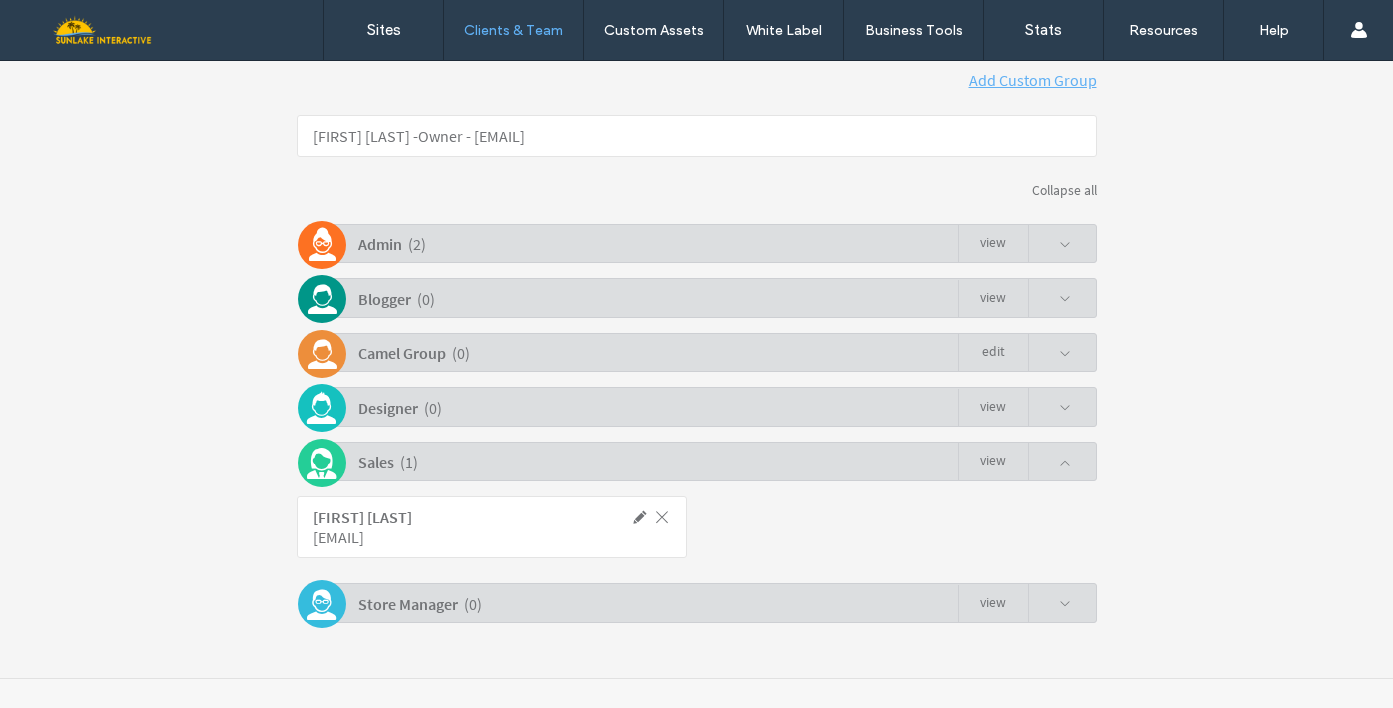 scroll, scrollTop: 348, scrollLeft: 0, axis: vertical 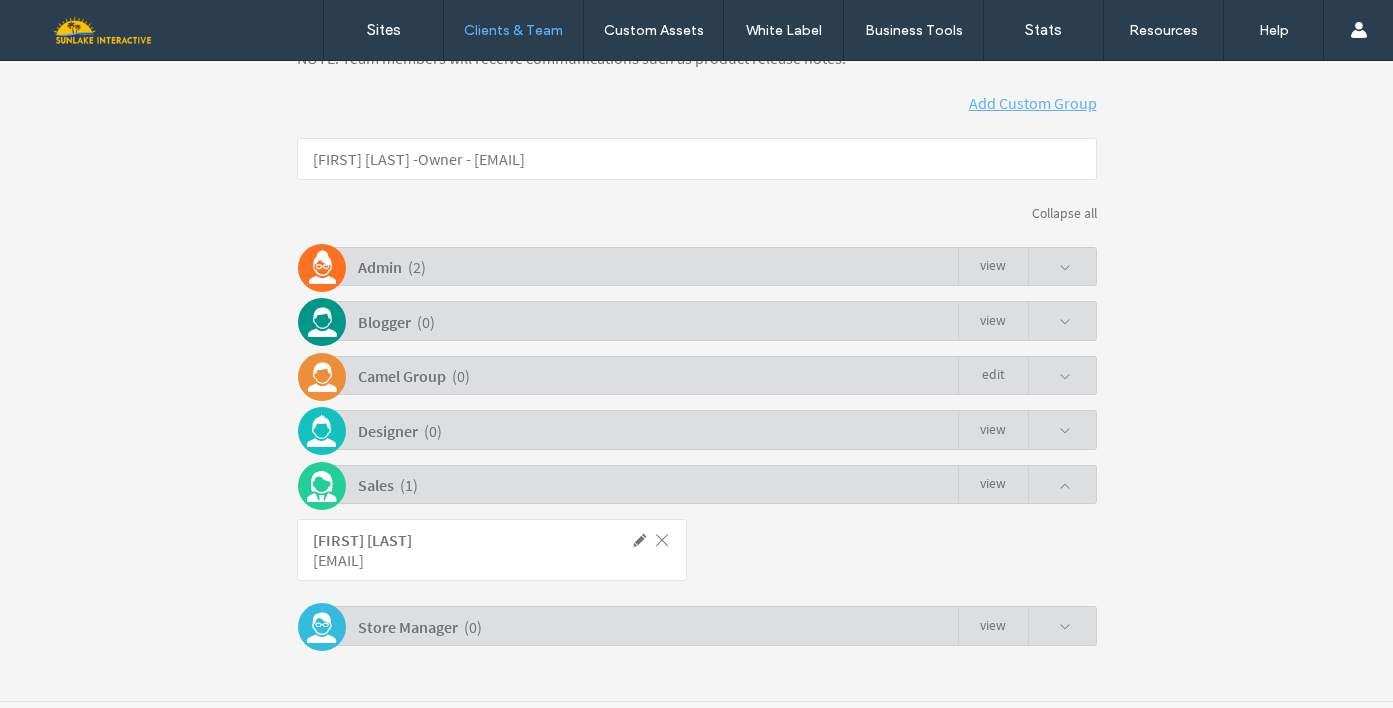 click at bounding box center (1049, 485) 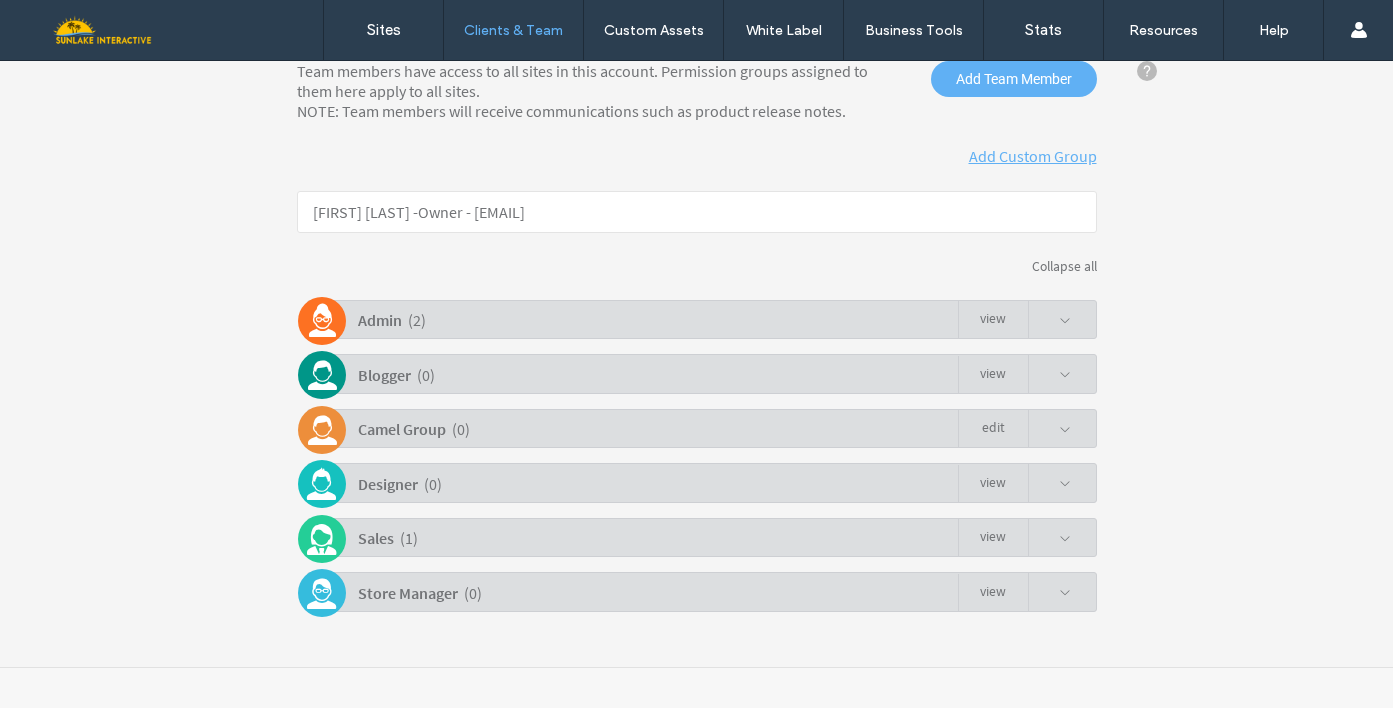 scroll, scrollTop: 295, scrollLeft: 0, axis: vertical 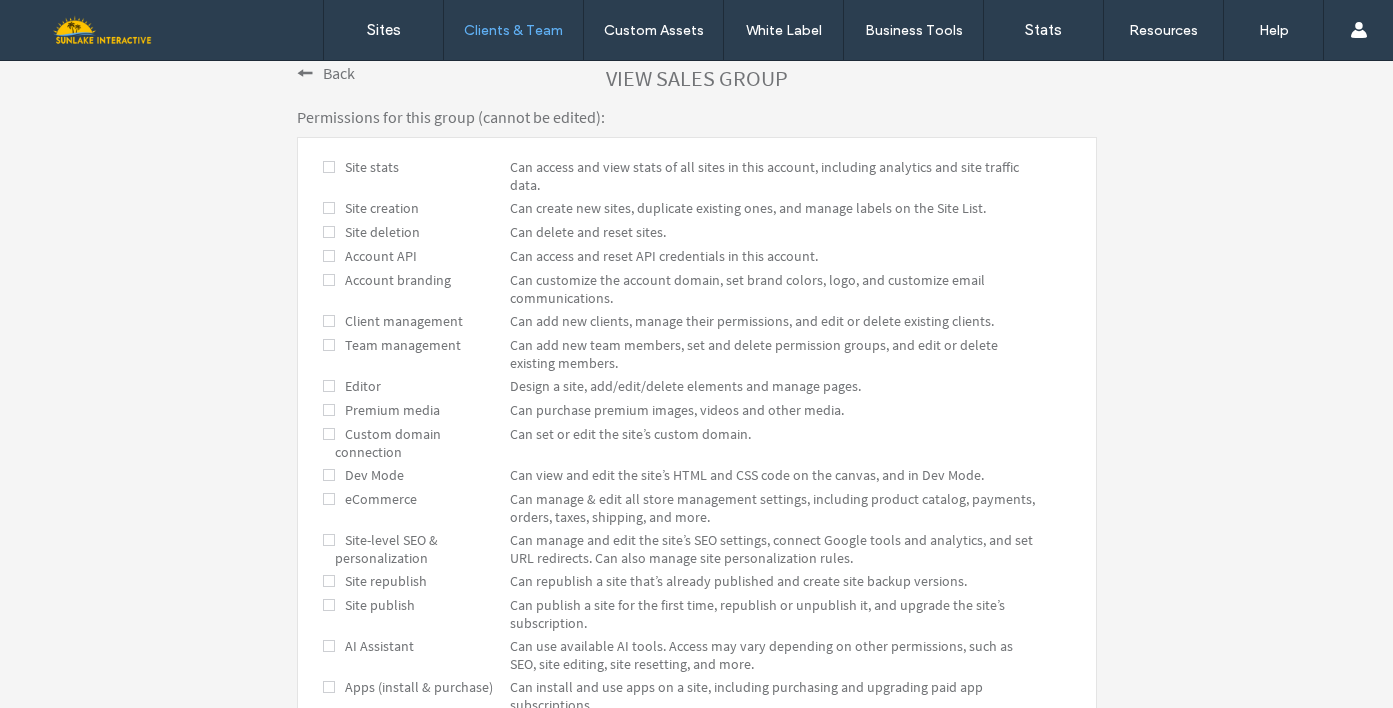 click at bounding box center [329, 167] 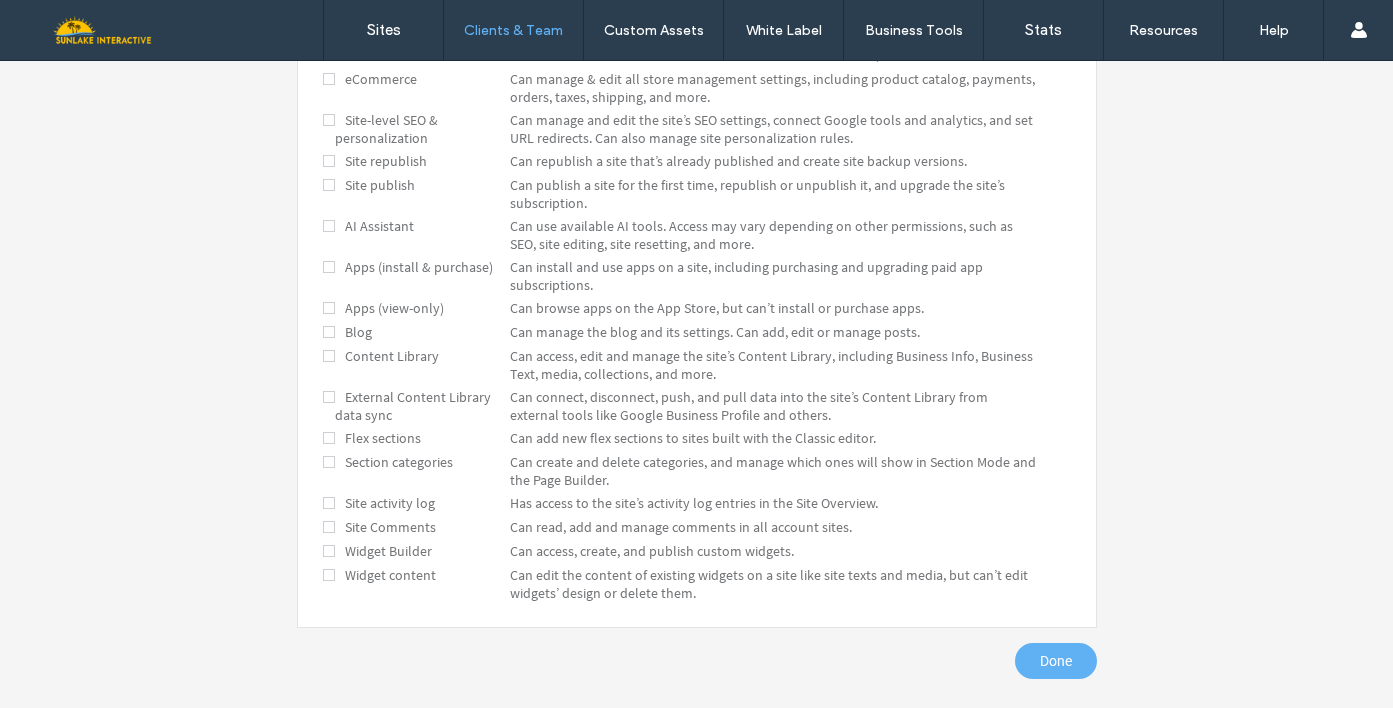 scroll, scrollTop: 757, scrollLeft: 0, axis: vertical 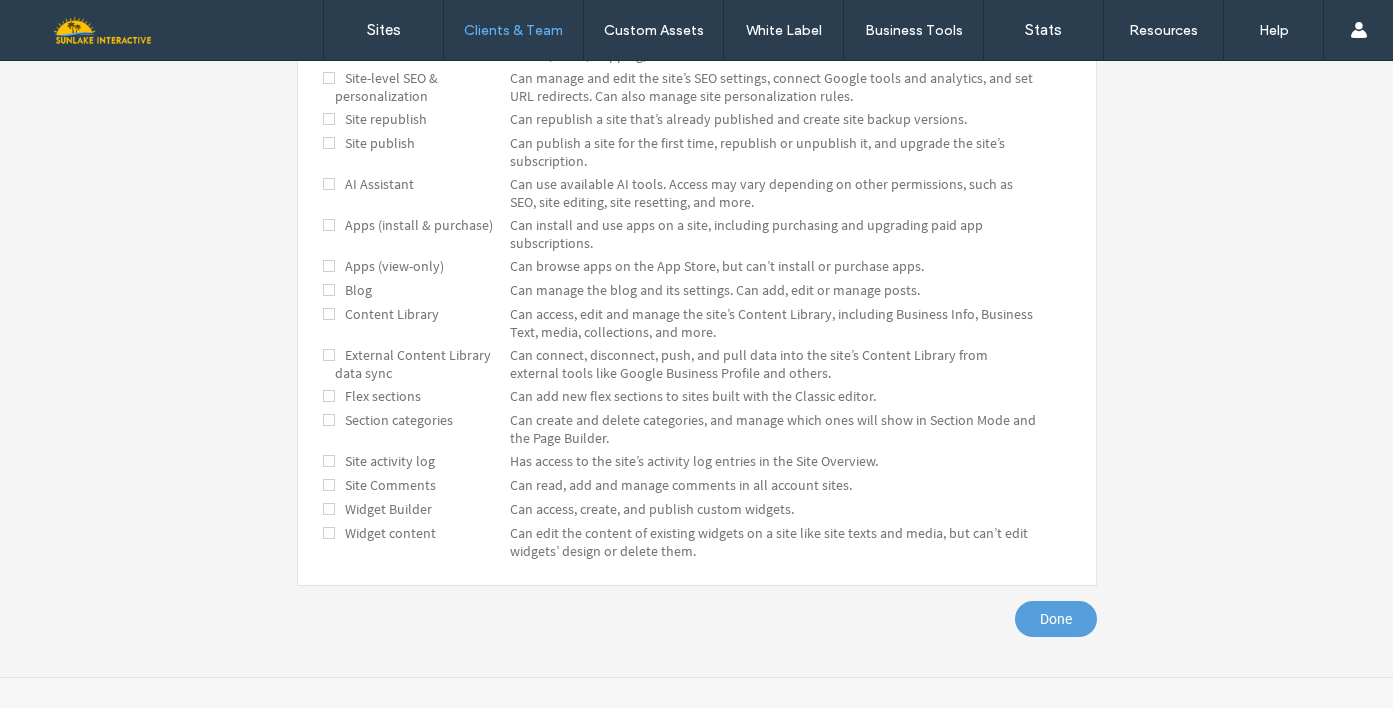 click on "Done" 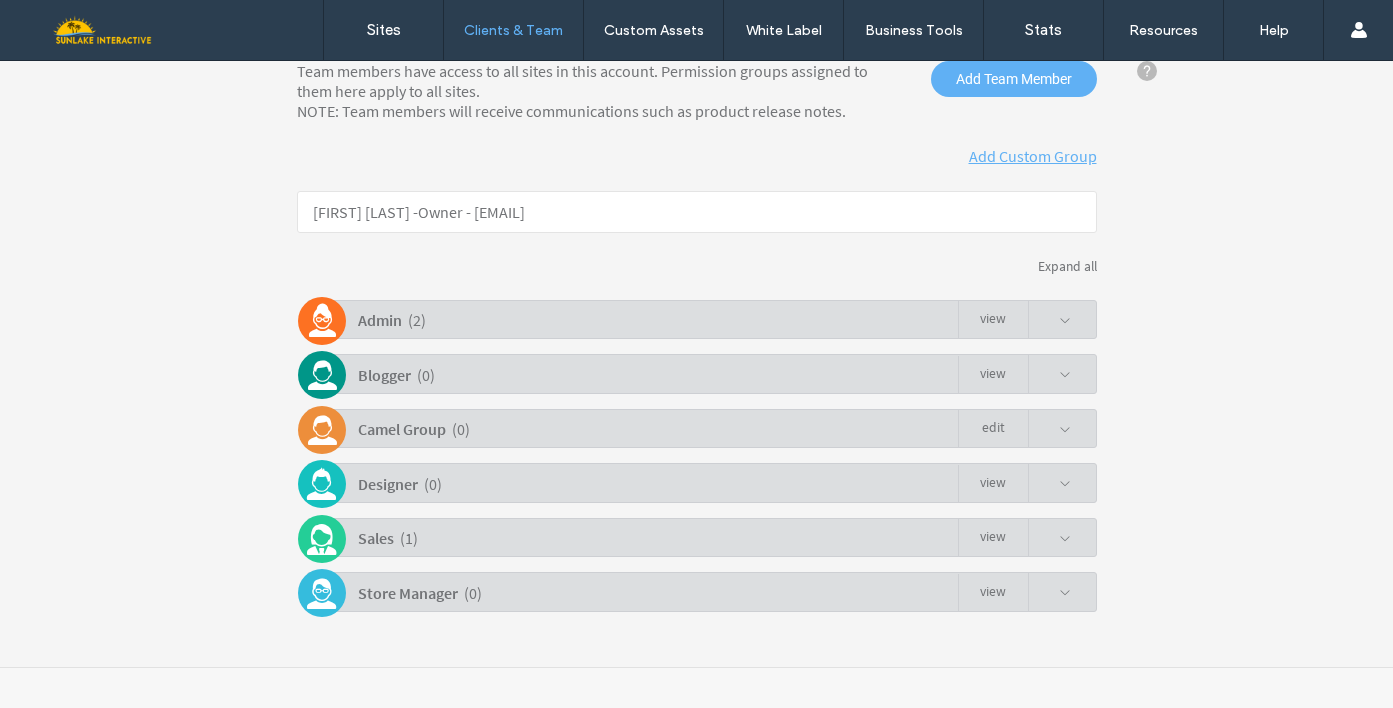 scroll, scrollTop: 127, scrollLeft: 0, axis: vertical 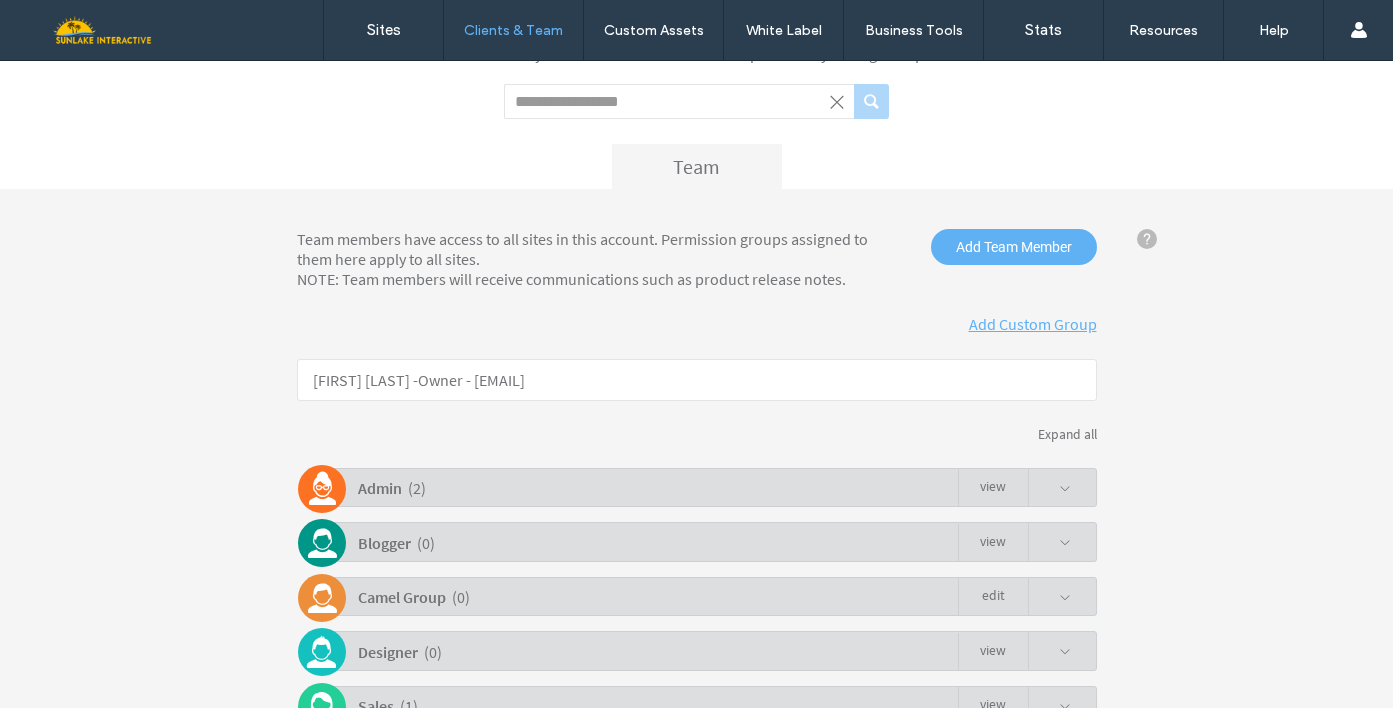 click on "Add Custom Group" 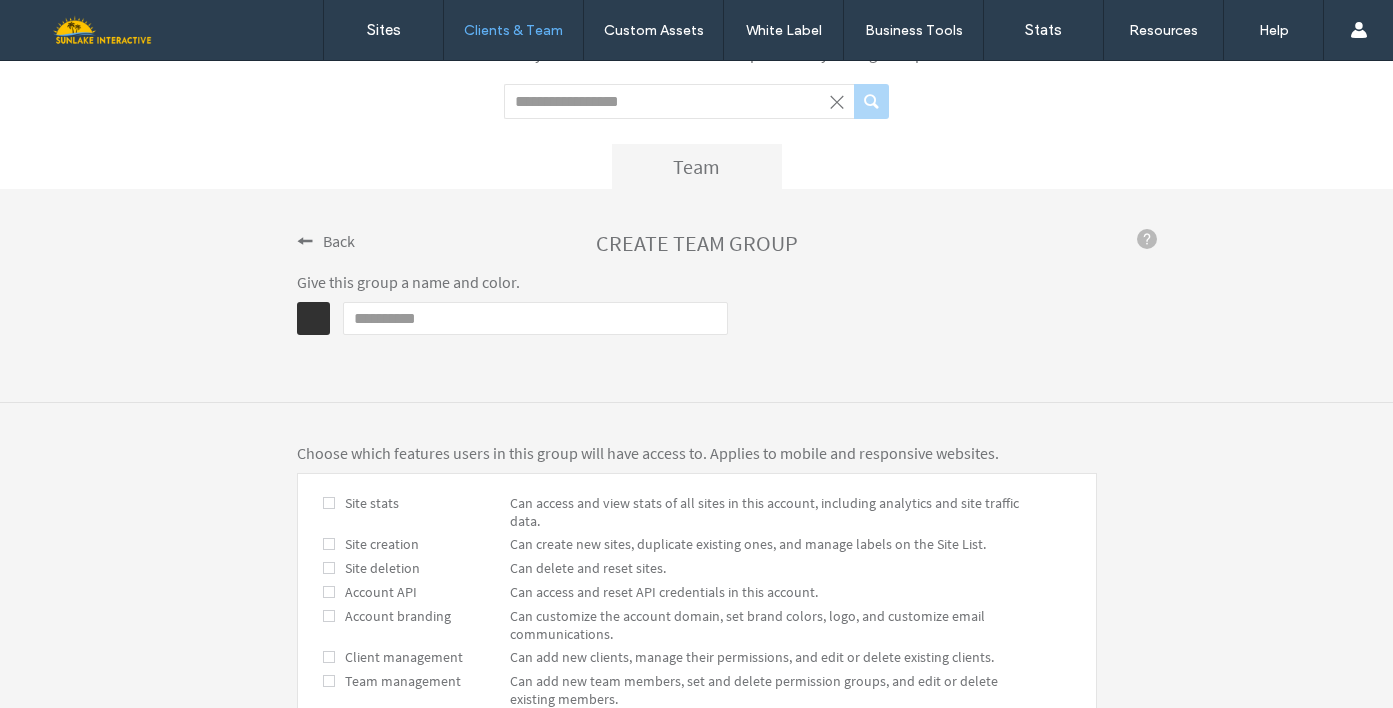 click on "Name" 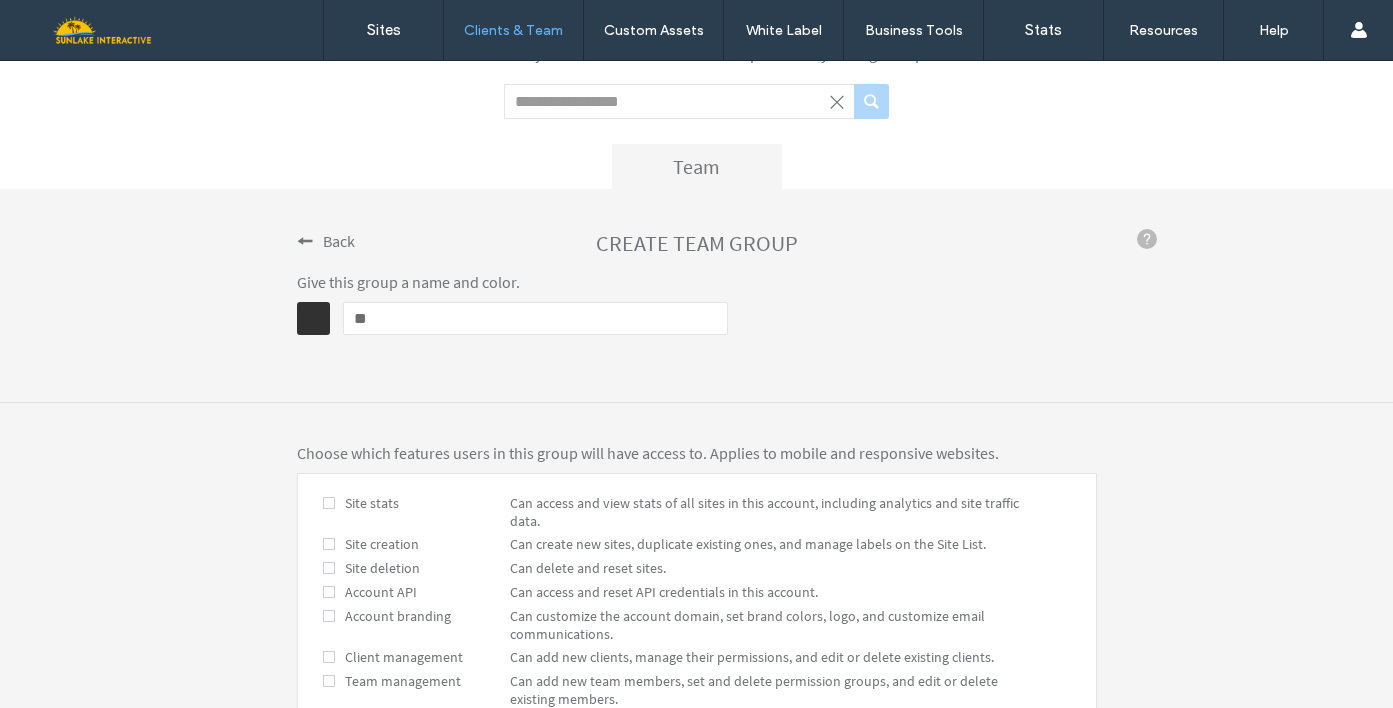 type on "*" 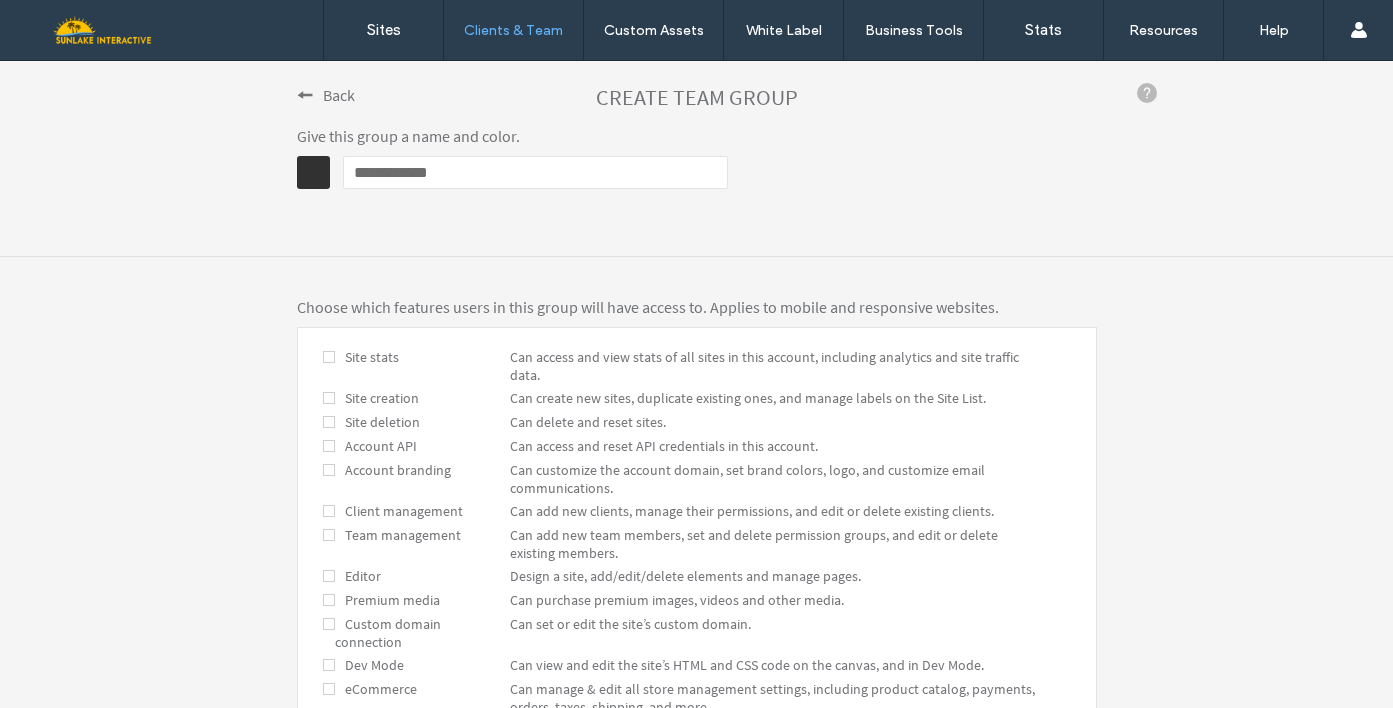 scroll, scrollTop: 287, scrollLeft: 0, axis: vertical 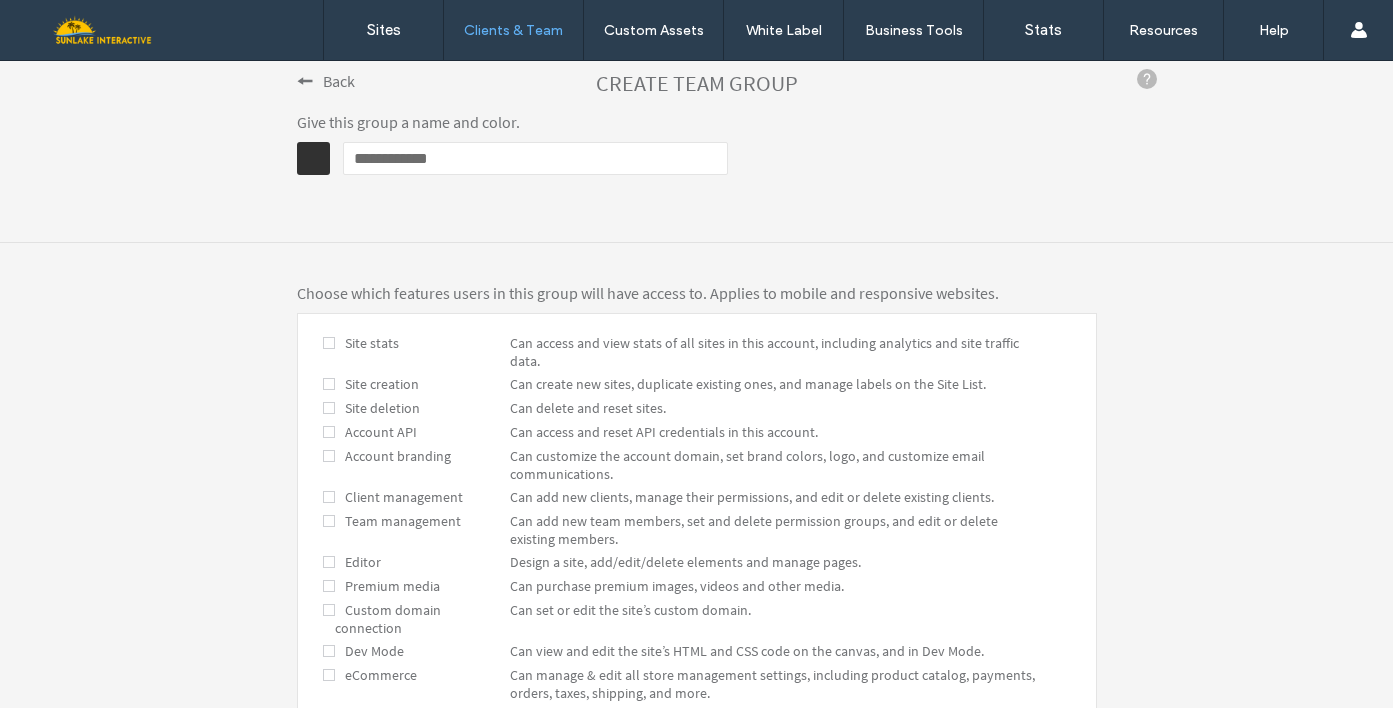type on "**********" 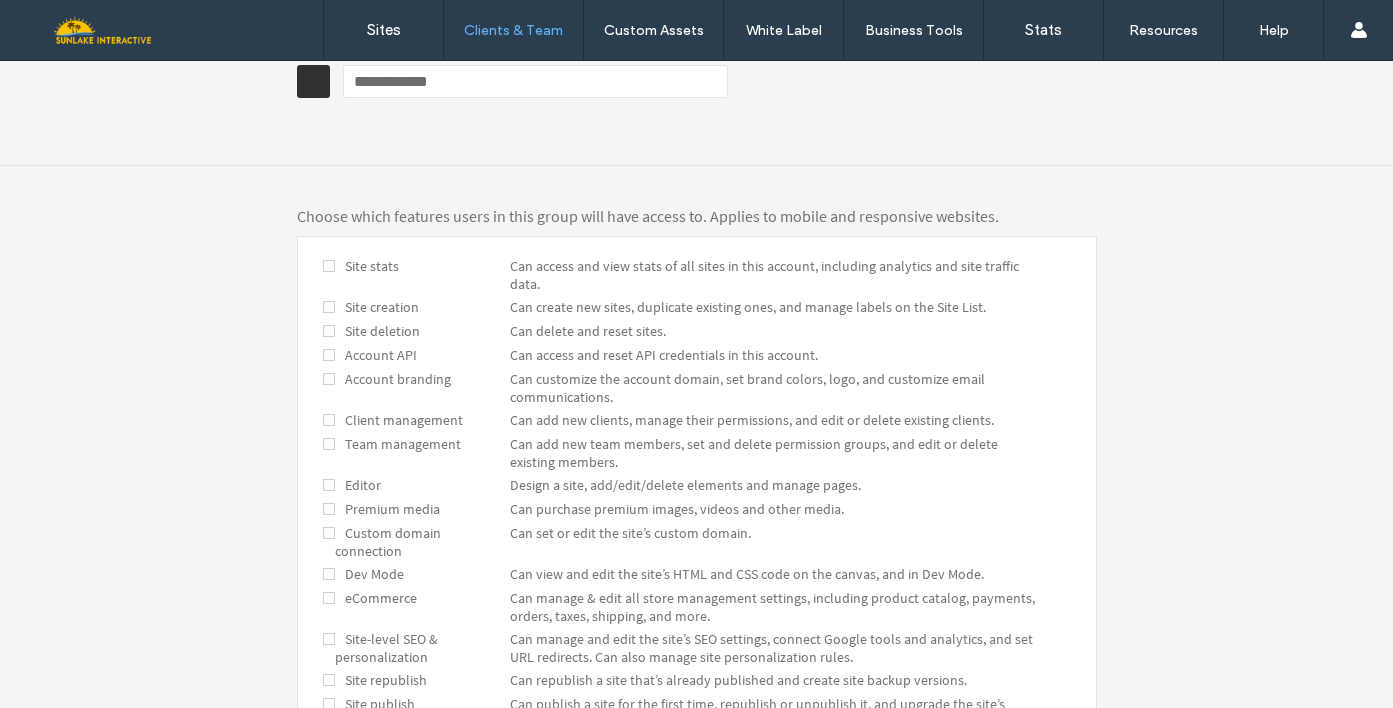 scroll, scrollTop: 924, scrollLeft: 0, axis: vertical 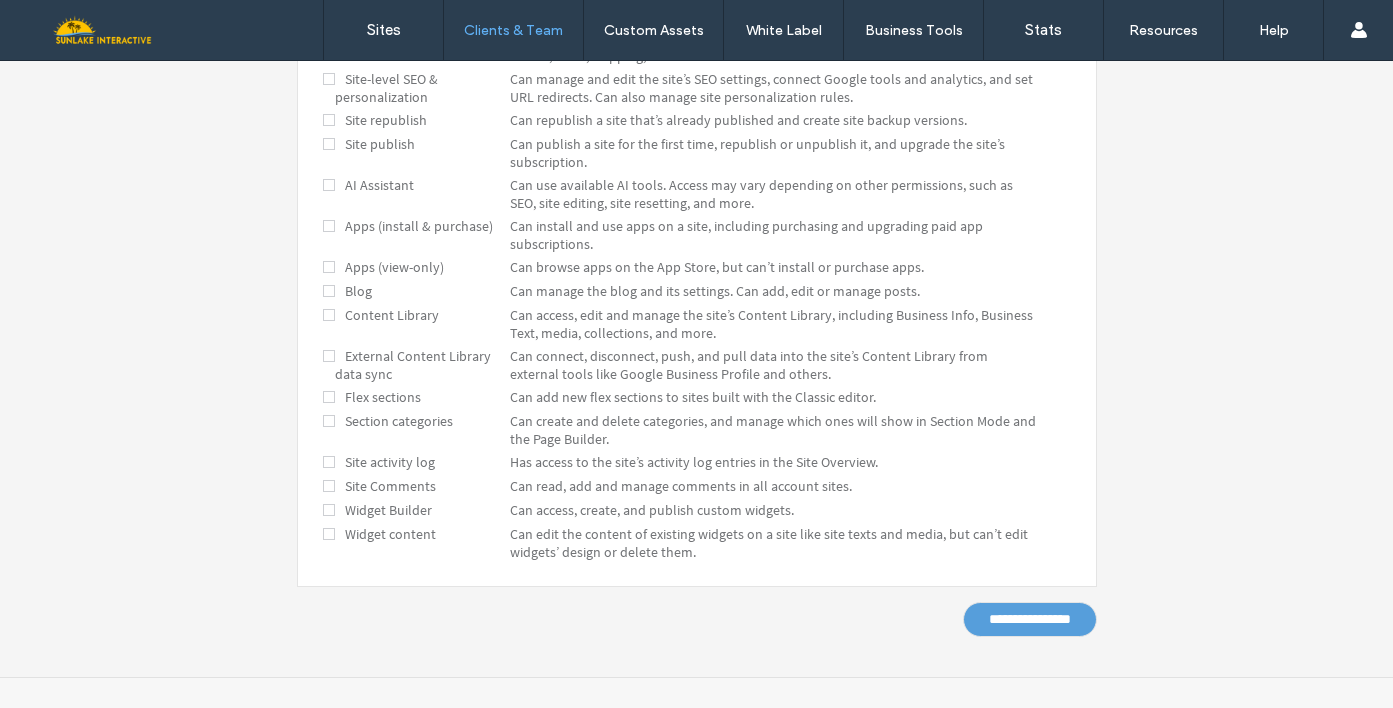 click on "**********" 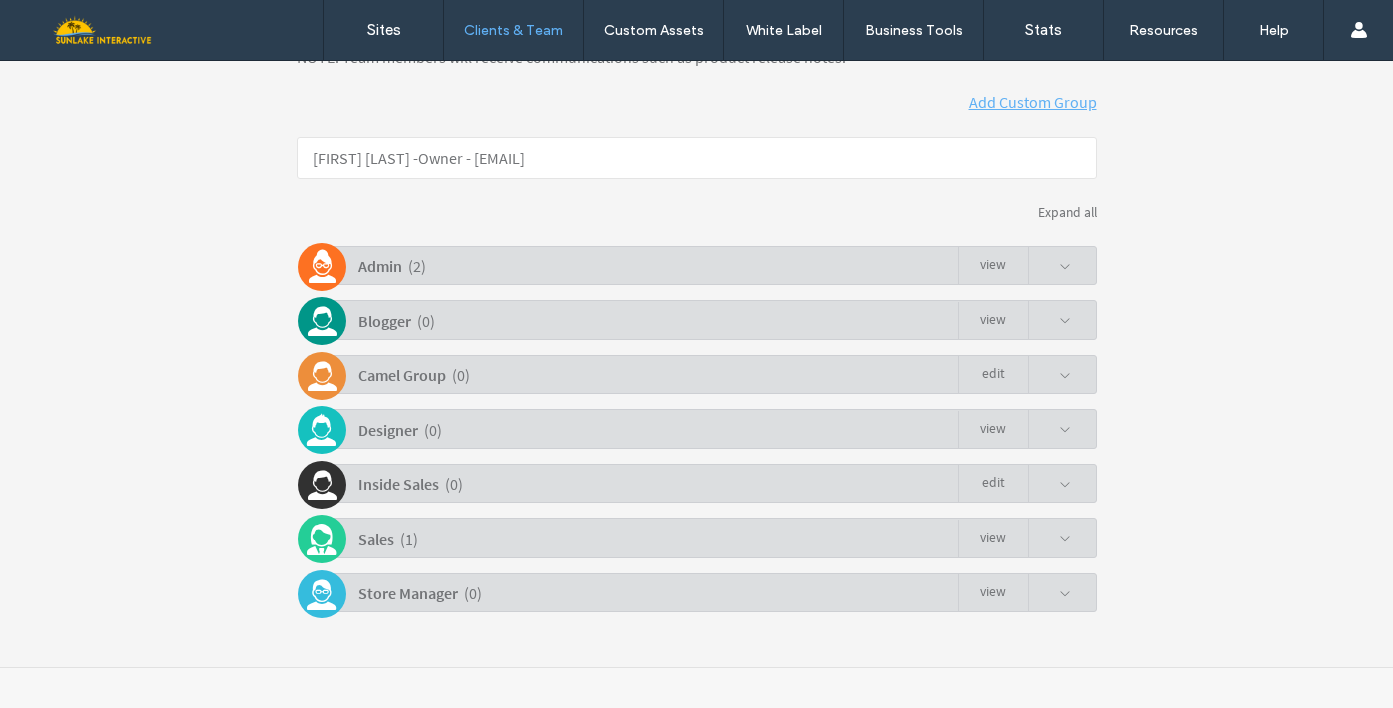 scroll, scrollTop: 349, scrollLeft: 0, axis: vertical 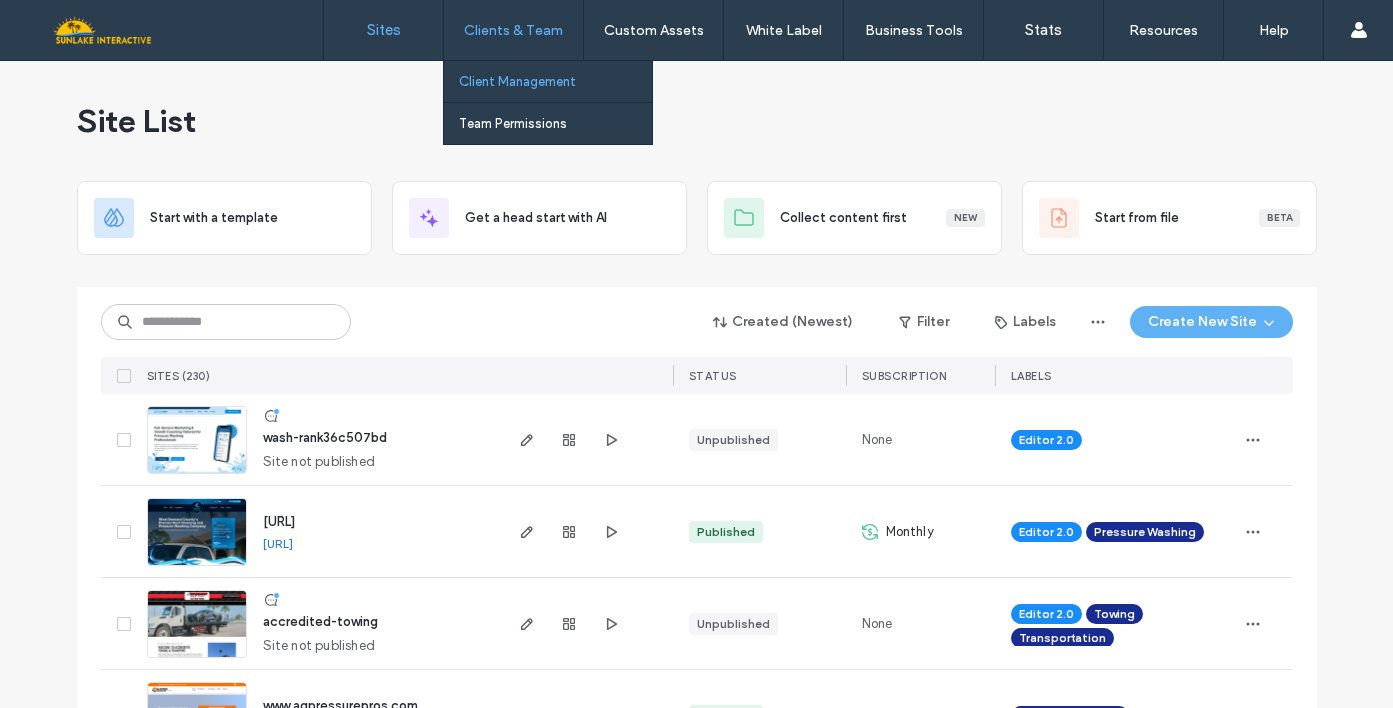 click on "Client Management" at bounding box center [517, 81] 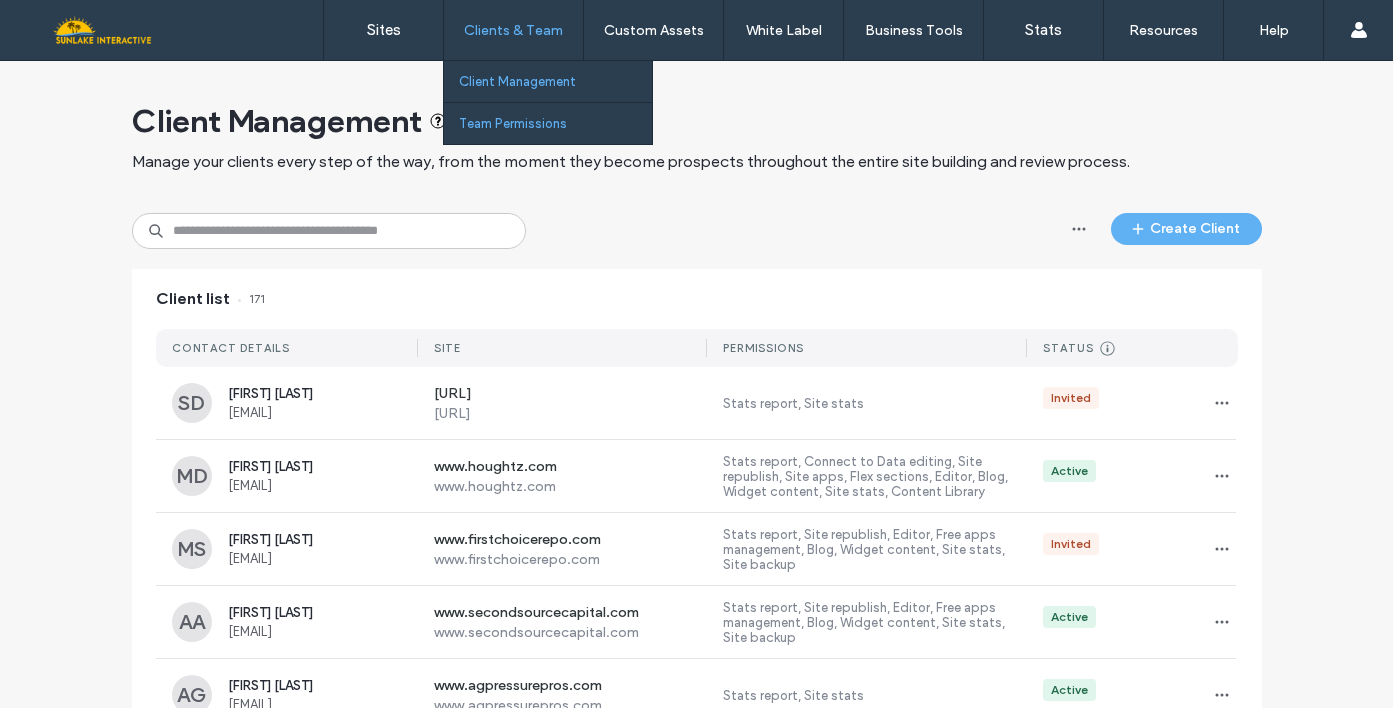 click on "Team Permissions" at bounding box center [555, 123] 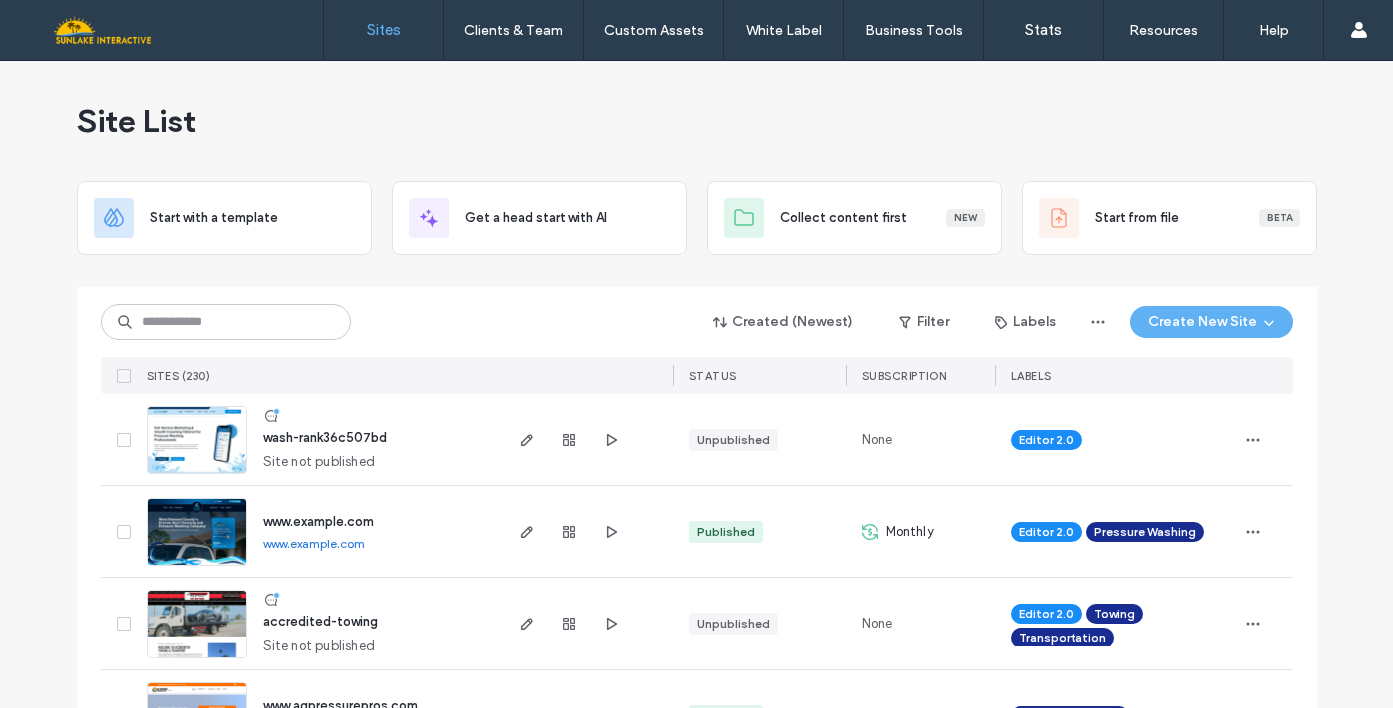 scroll, scrollTop: 0, scrollLeft: 0, axis: both 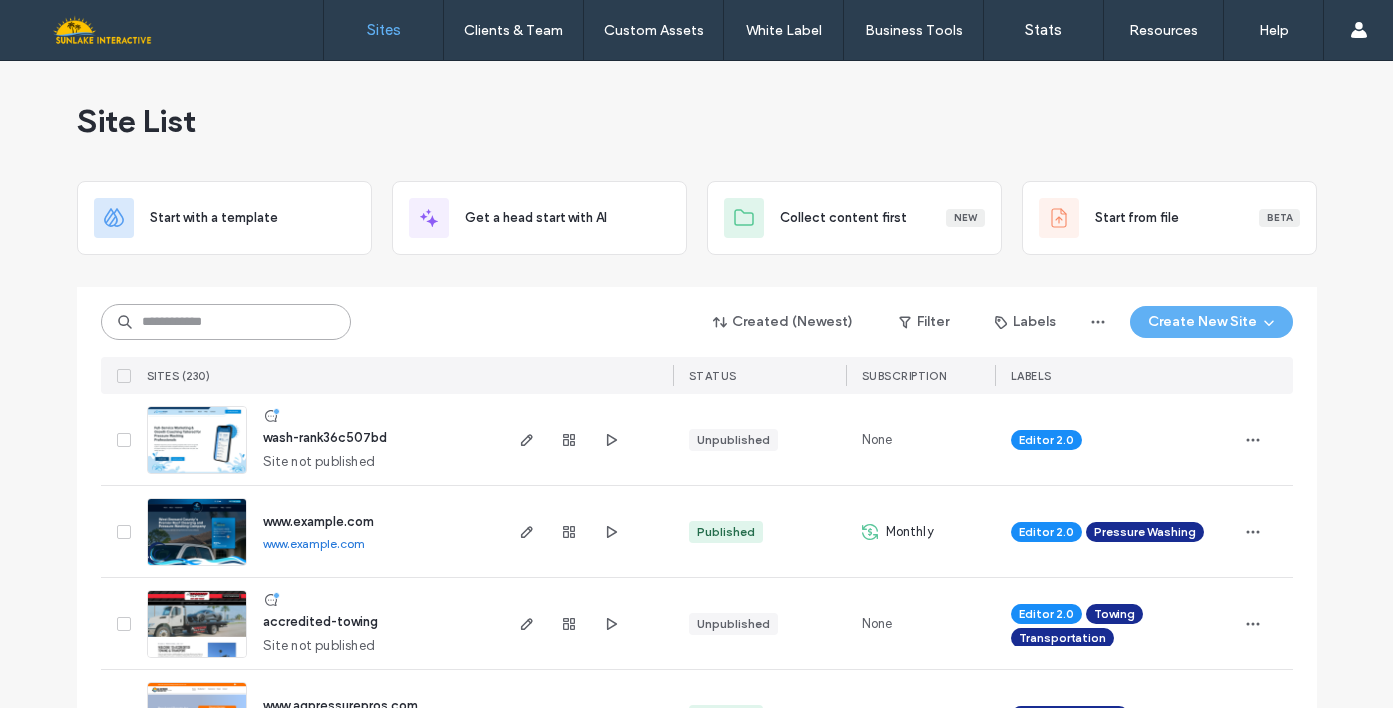 click at bounding box center (226, 322) 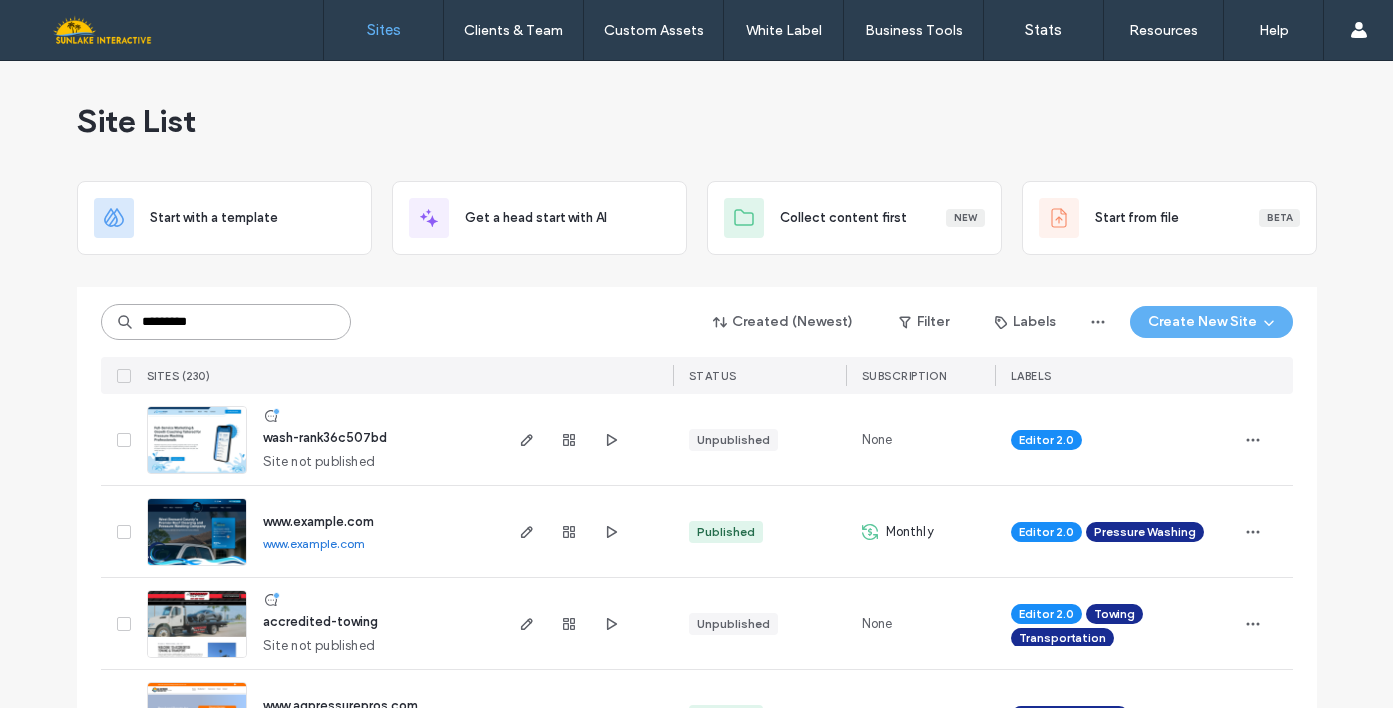 type on "*********" 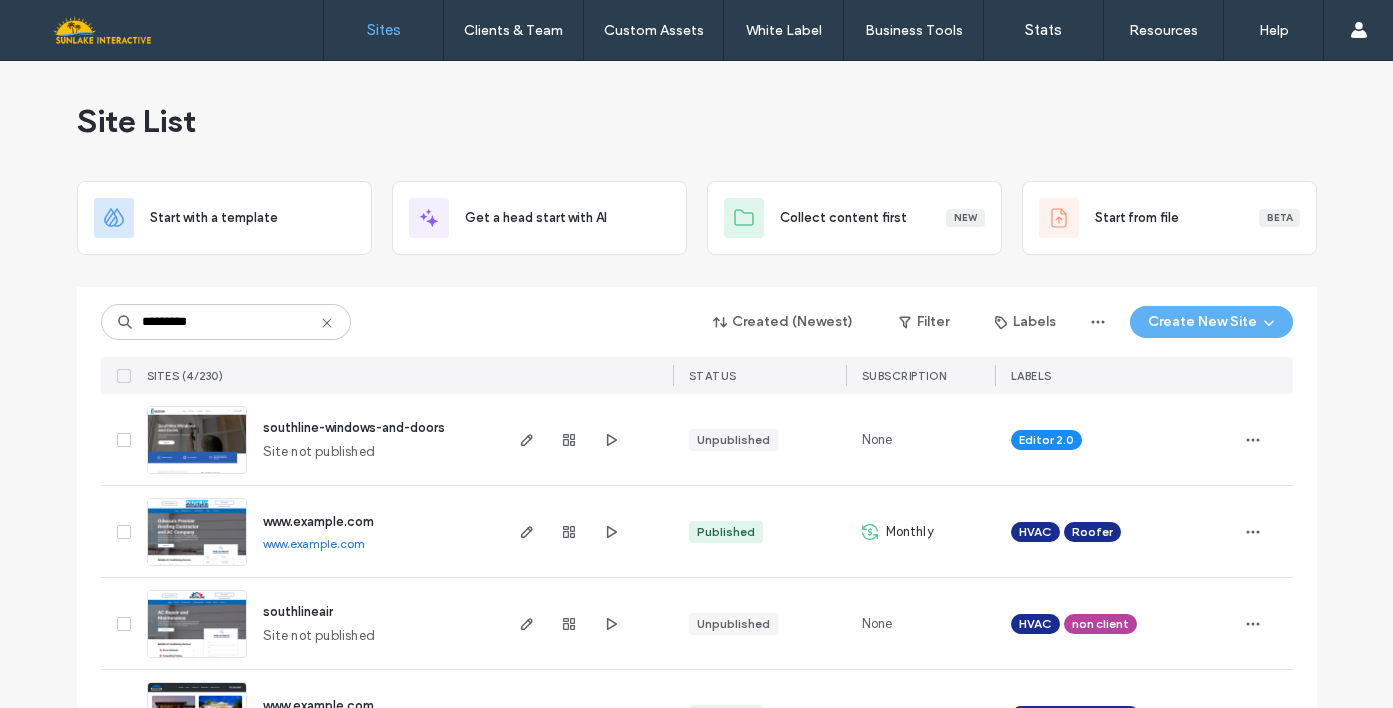 click at bounding box center [197, 475] 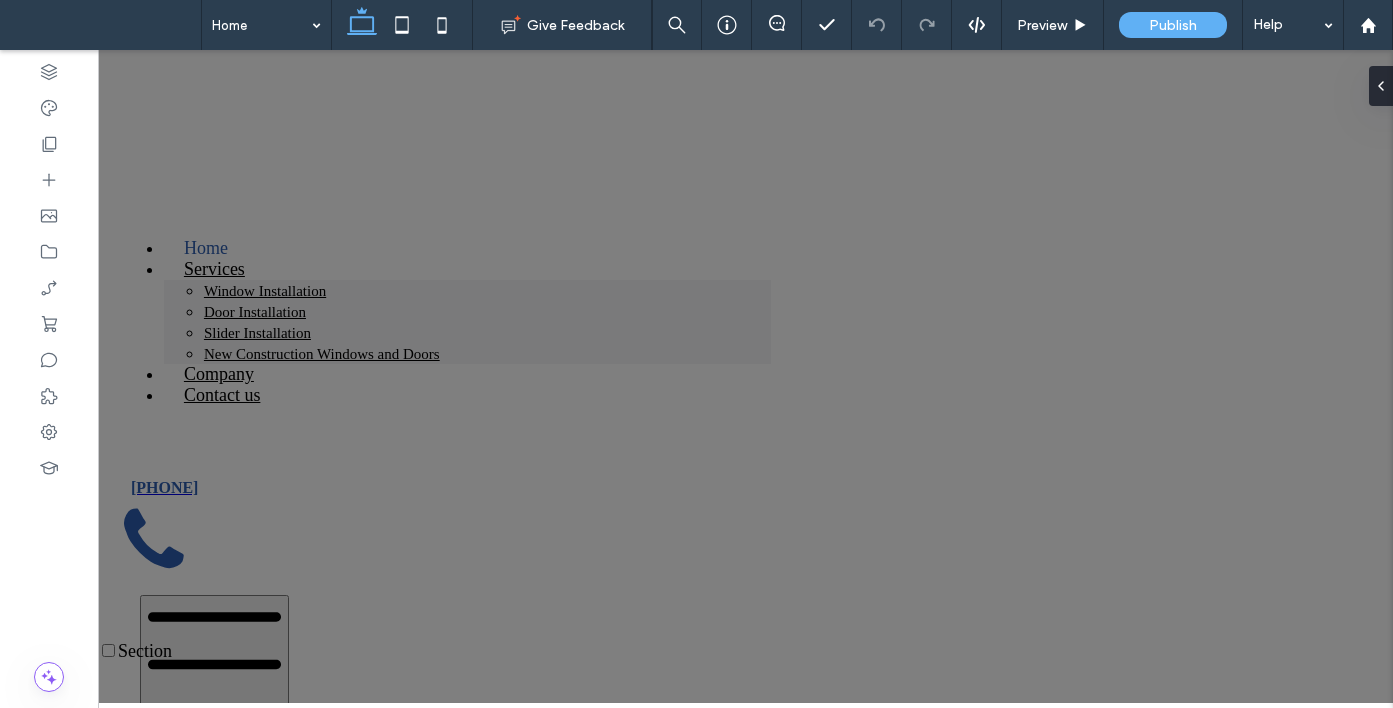scroll, scrollTop: 0, scrollLeft: 0, axis: both 